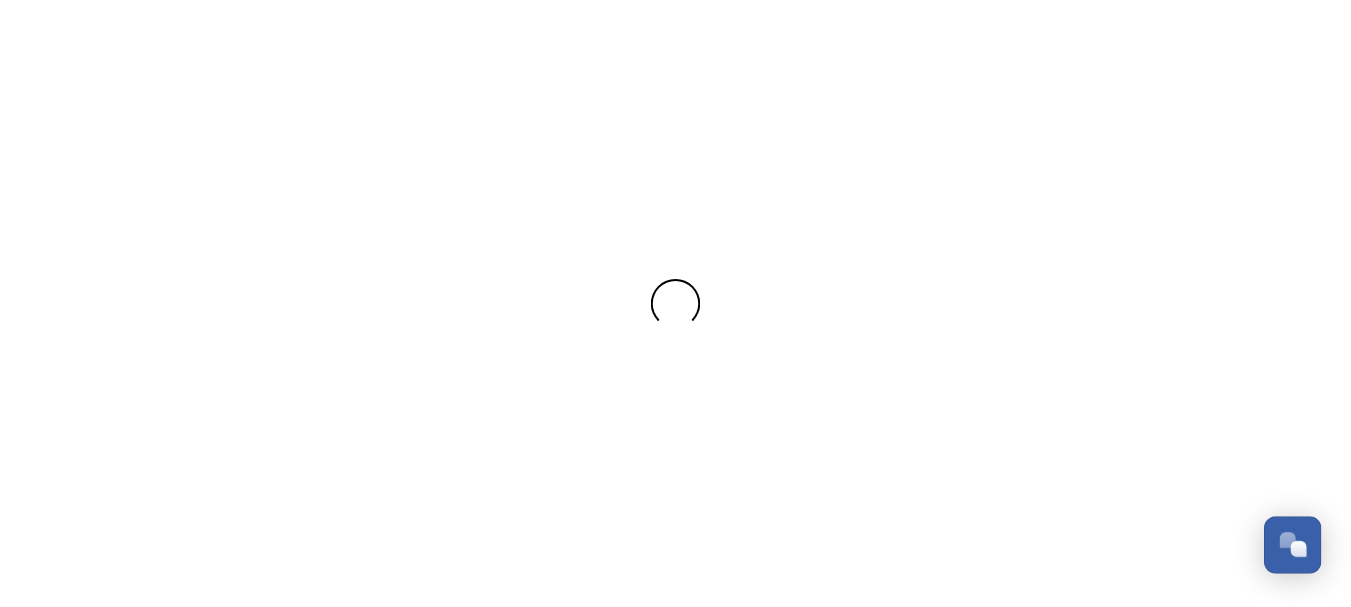 scroll, scrollTop: 0, scrollLeft: 0, axis: both 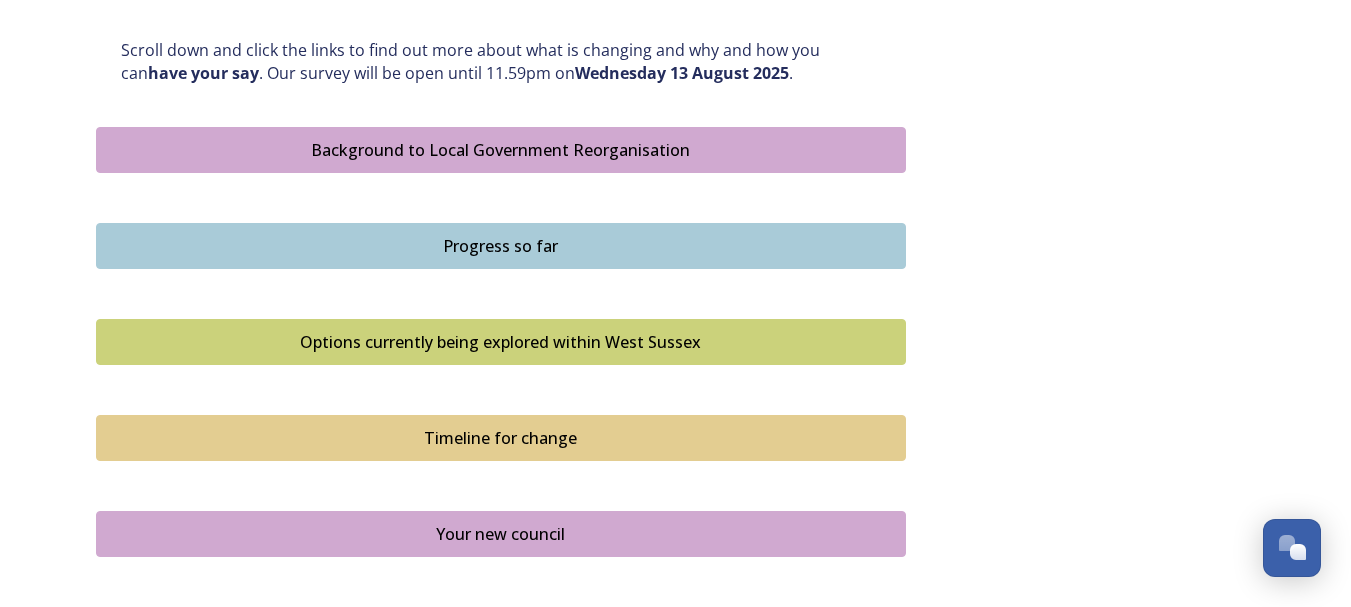 click on "Progress so far" at bounding box center (501, 246) 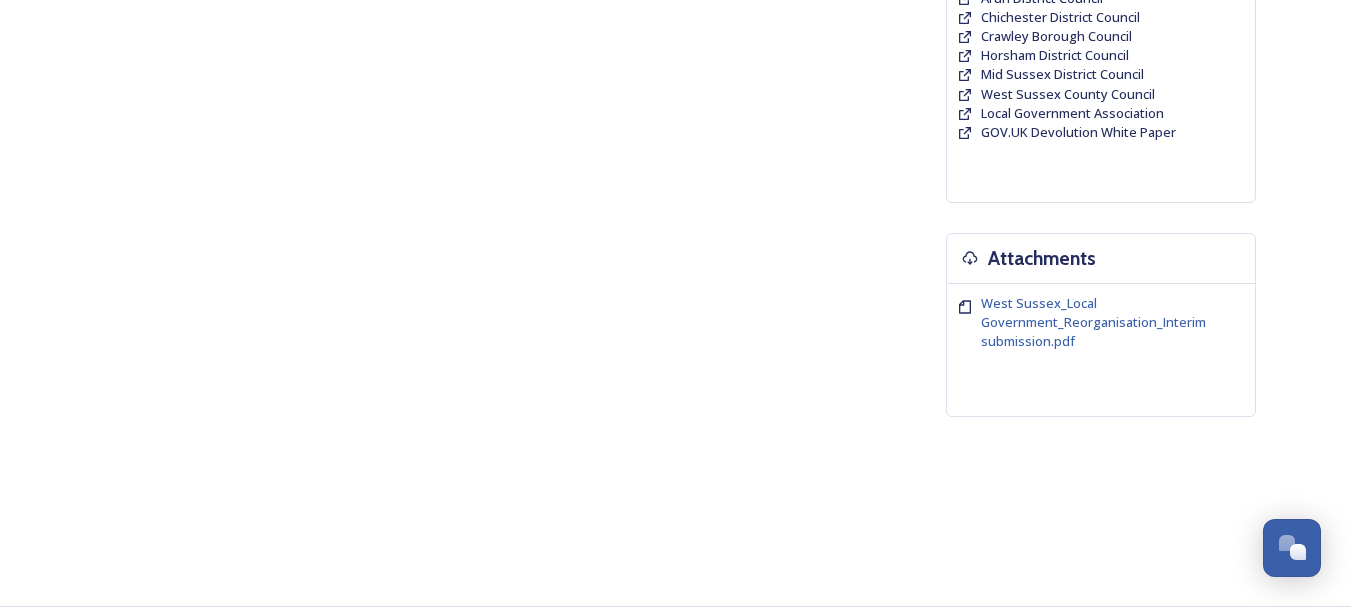 scroll, scrollTop: 0, scrollLeft: 0, axis: both 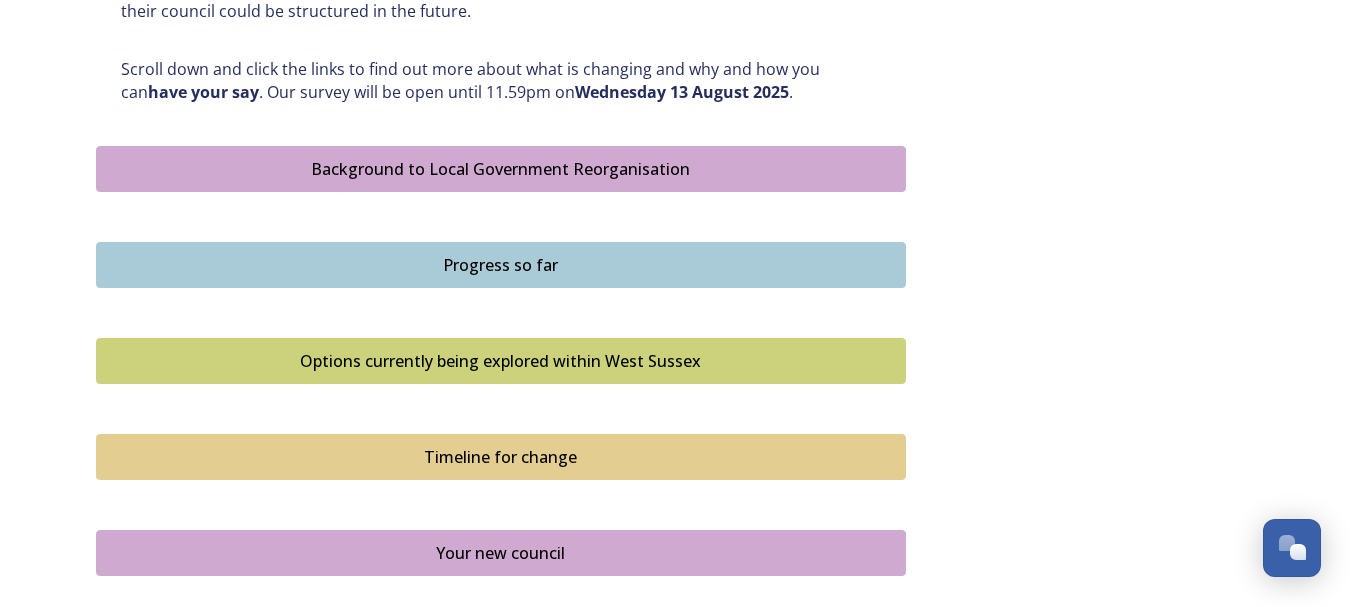click on "Options currently being explored within West Sussex" at bounding box center (501, 361) 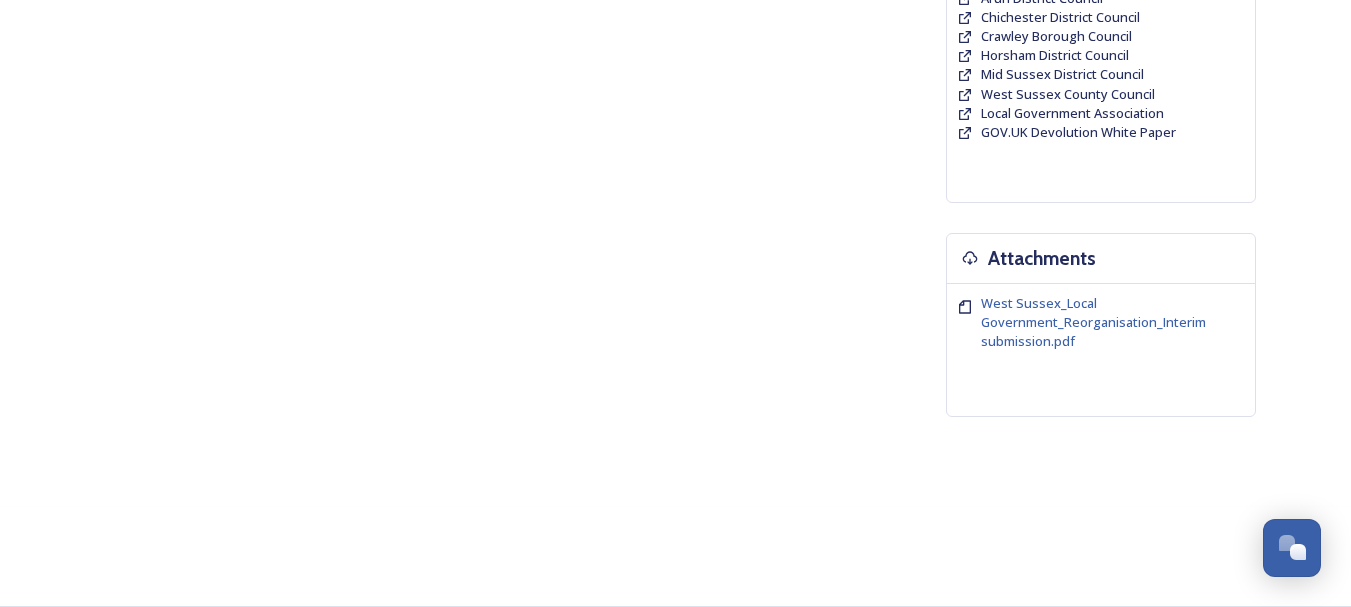 scroll, scrollTop: 0, scrollLeft: 0, axis: both 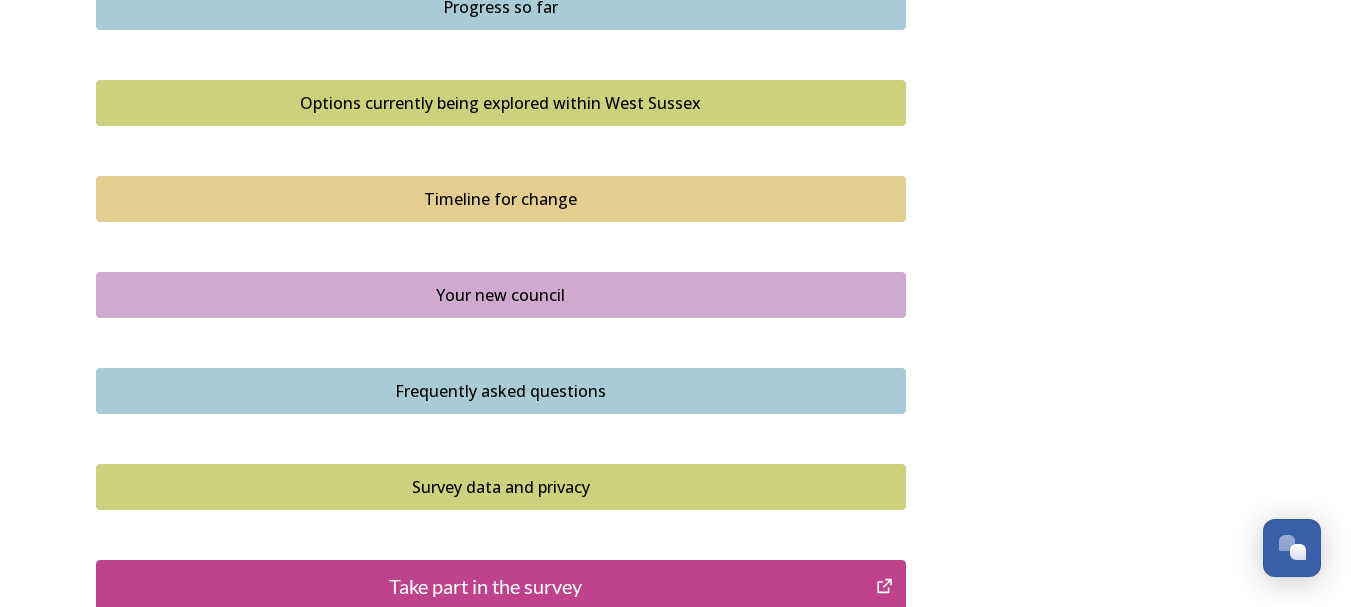 click on "Timeline for change" at bounding box center (501, 199) 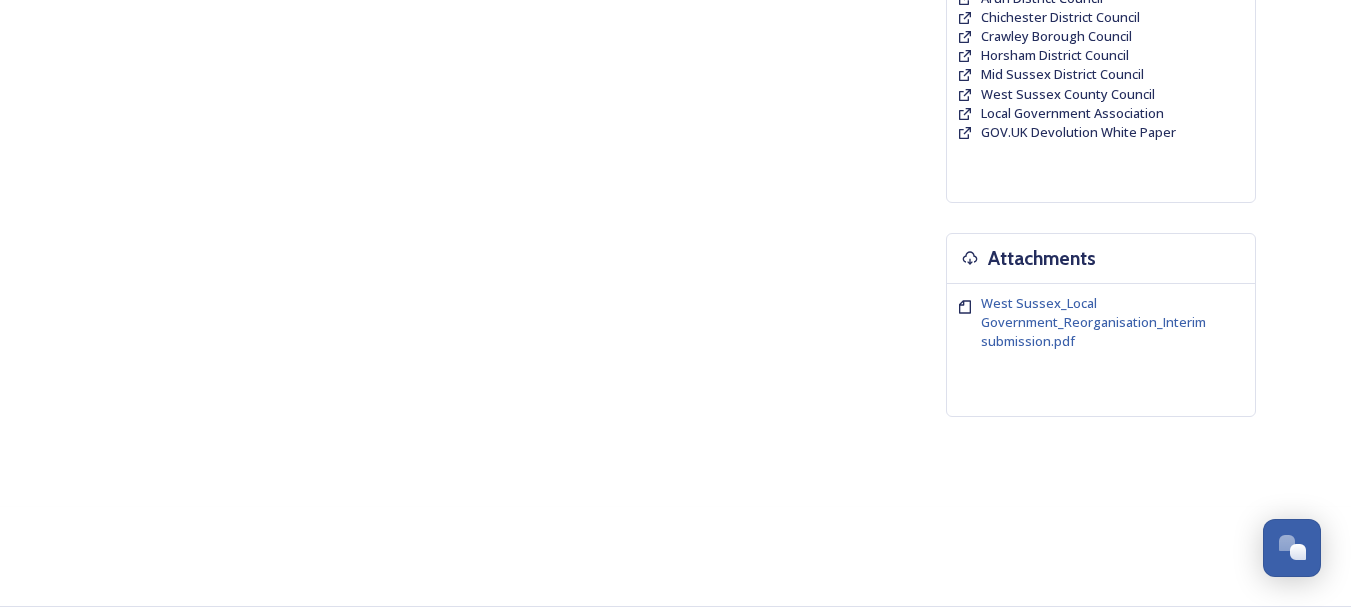 scroll, scrollTop: 0, scrollLeft: 0, axis: both 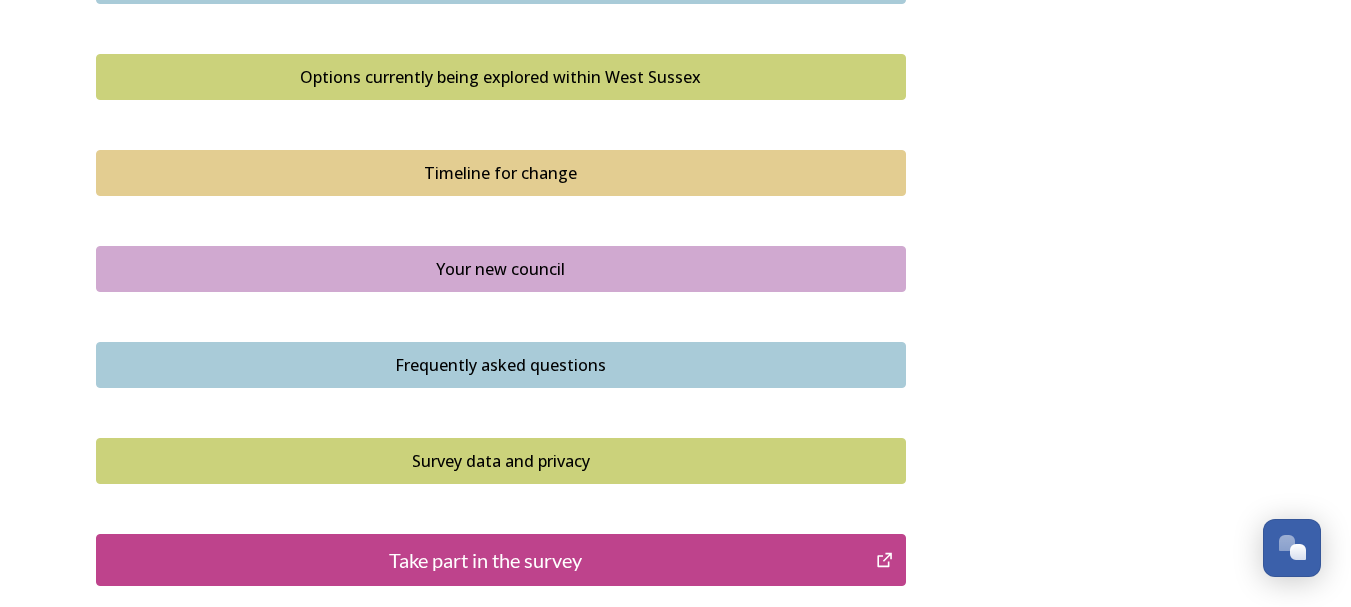 click on "Your new council" at bounding box center (501, 269) 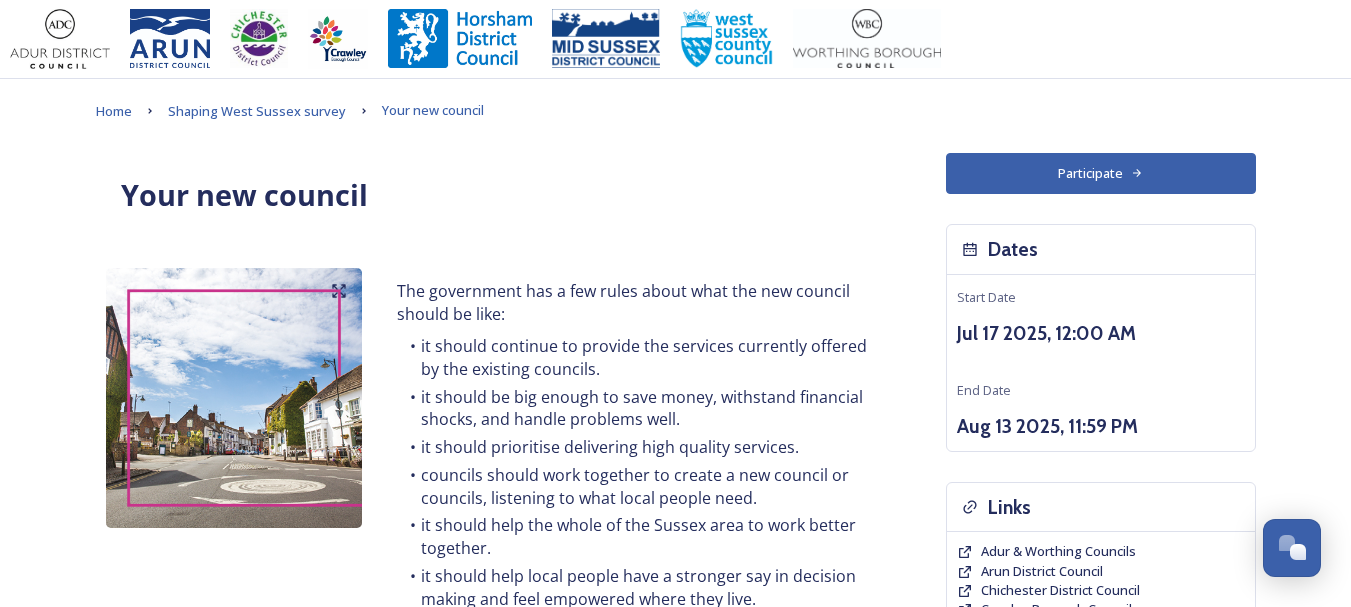 scroll, scrollTop: 0, scrollLeft: 0, axis: both 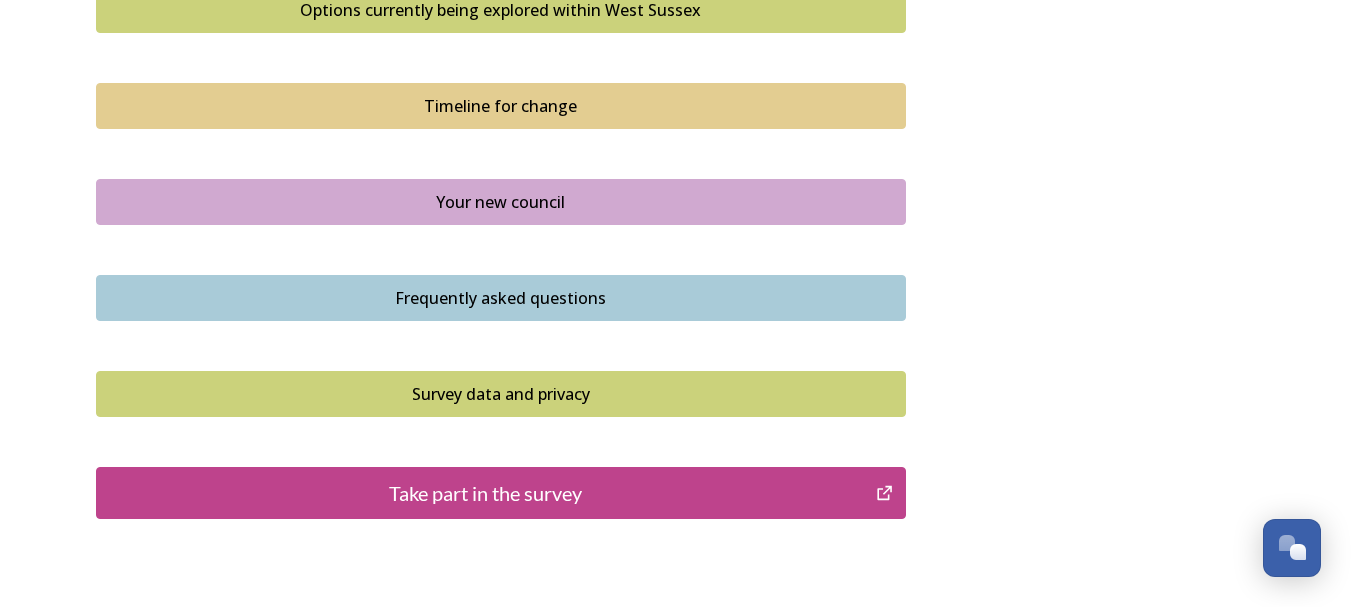 click on "Frequently asked questions" at bounding box center [501, 298] 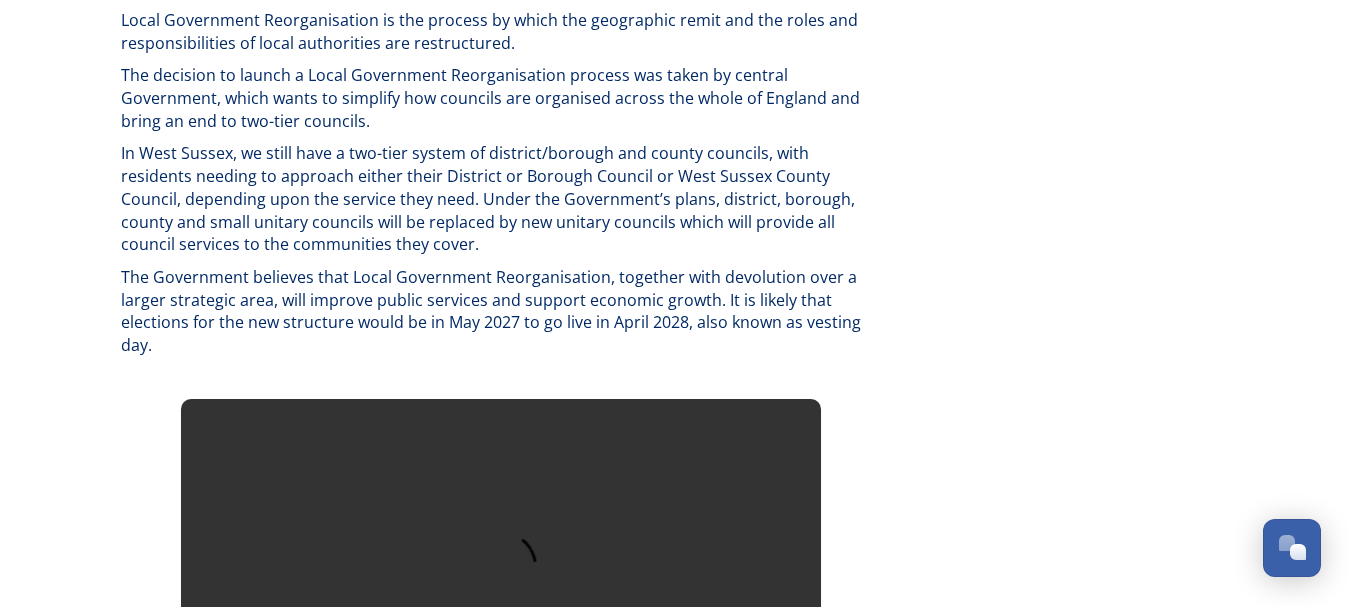 scroll, scrollTop: 1054, scrollLeft: 0, axis: vertical 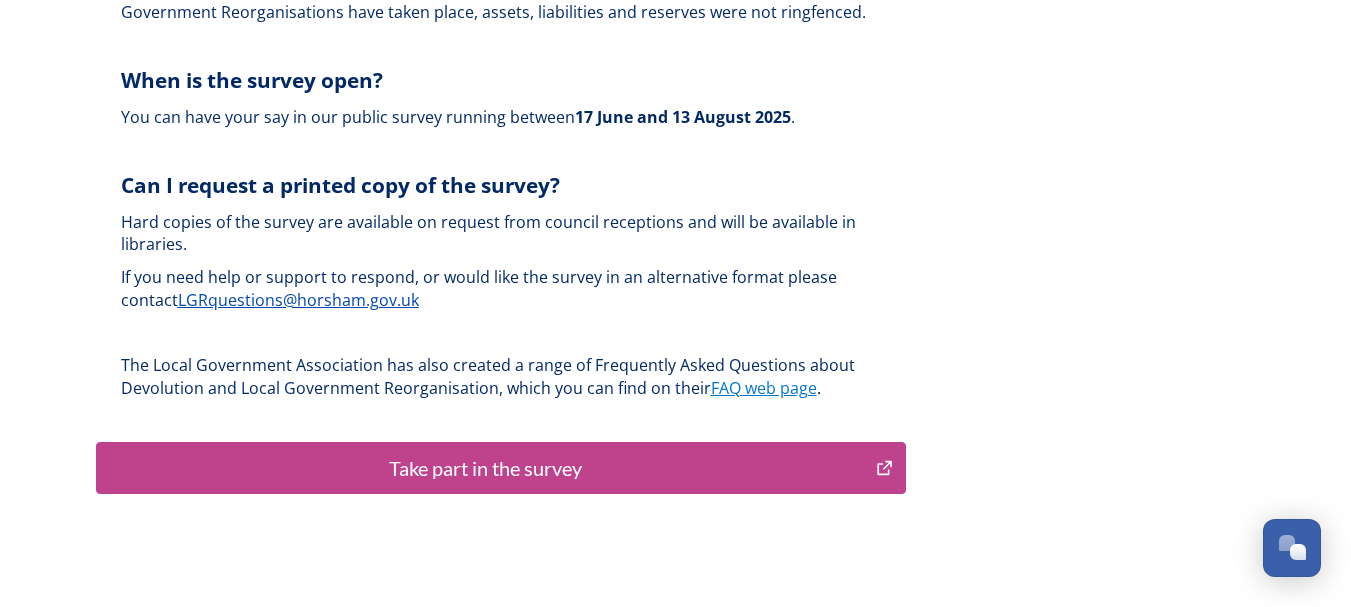 click on "Take part in the survey" at bounding box center [486, 468] 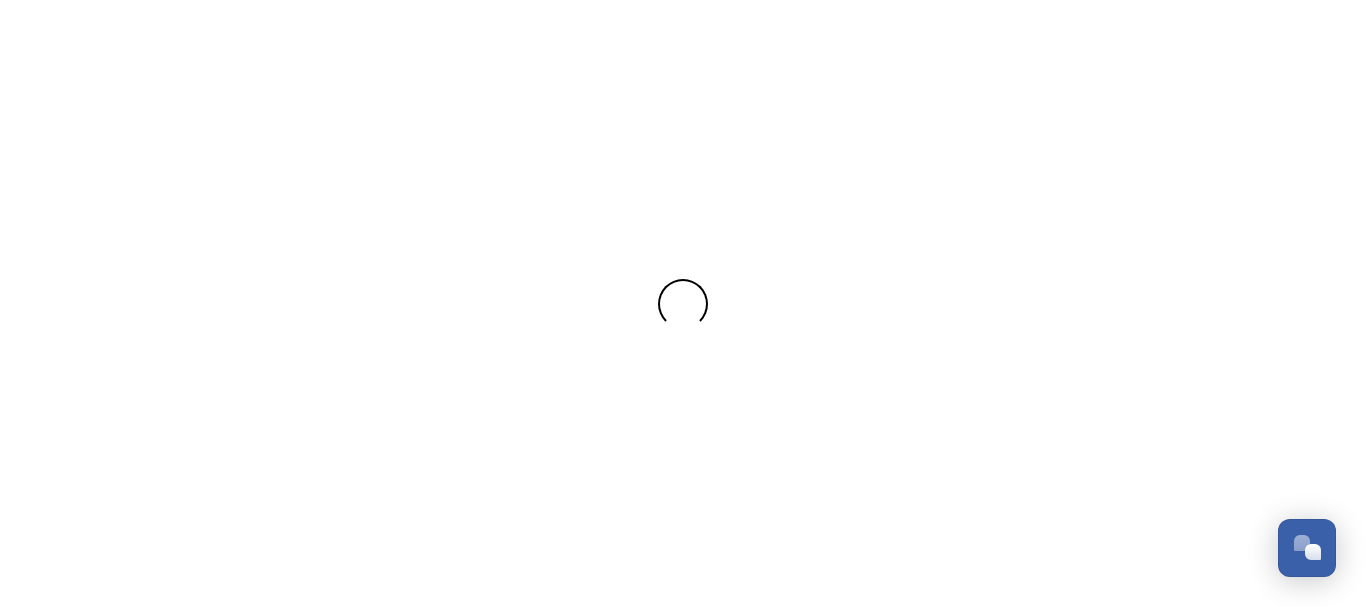 scroll, scrollTop: 0, scrollLeft: 0, axis: both 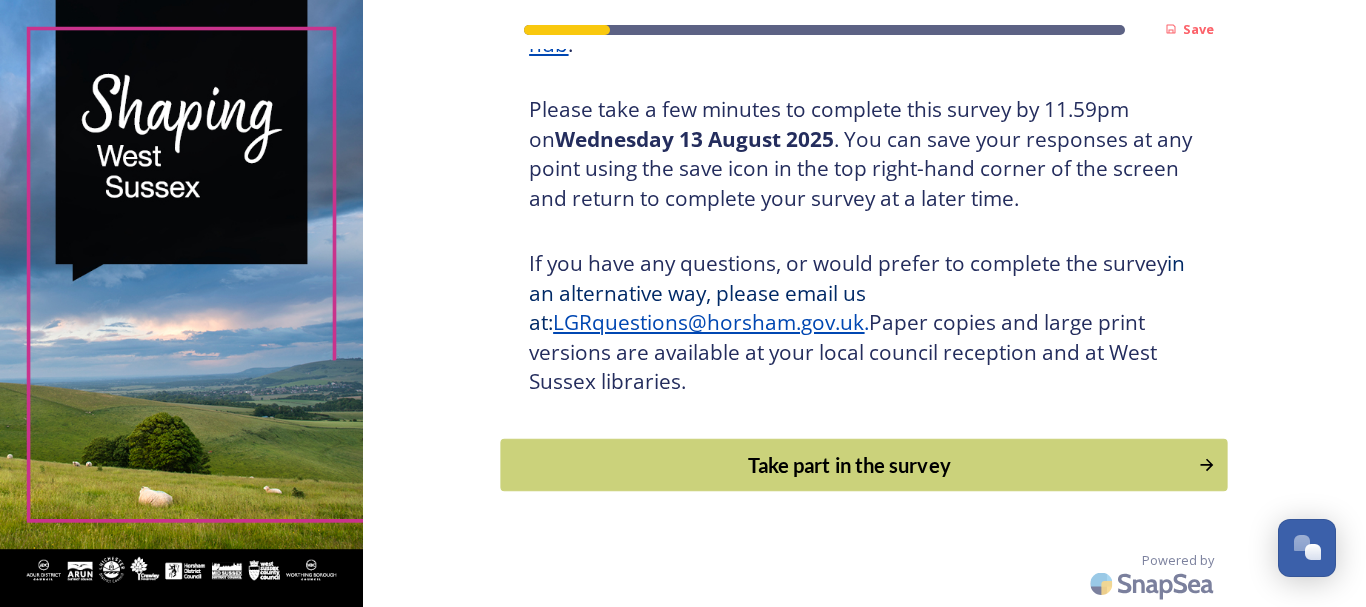 click on "Take part in the survey" at bounding box center [850, 465] 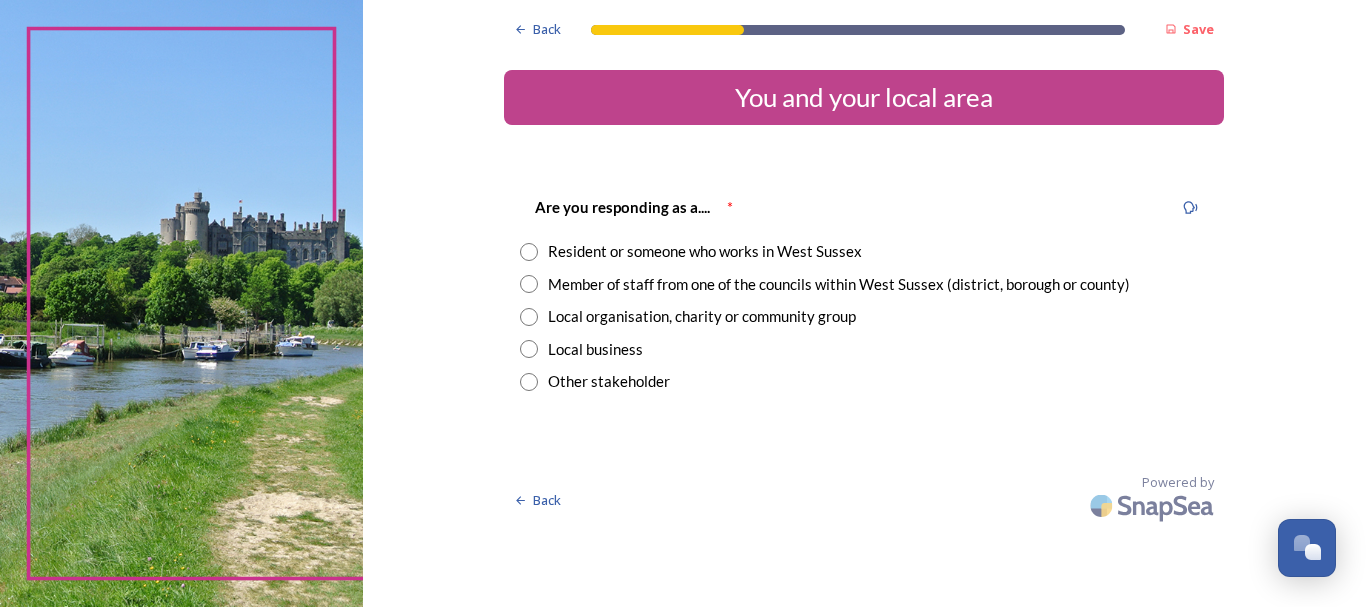 click at bounding box center (529, 252) 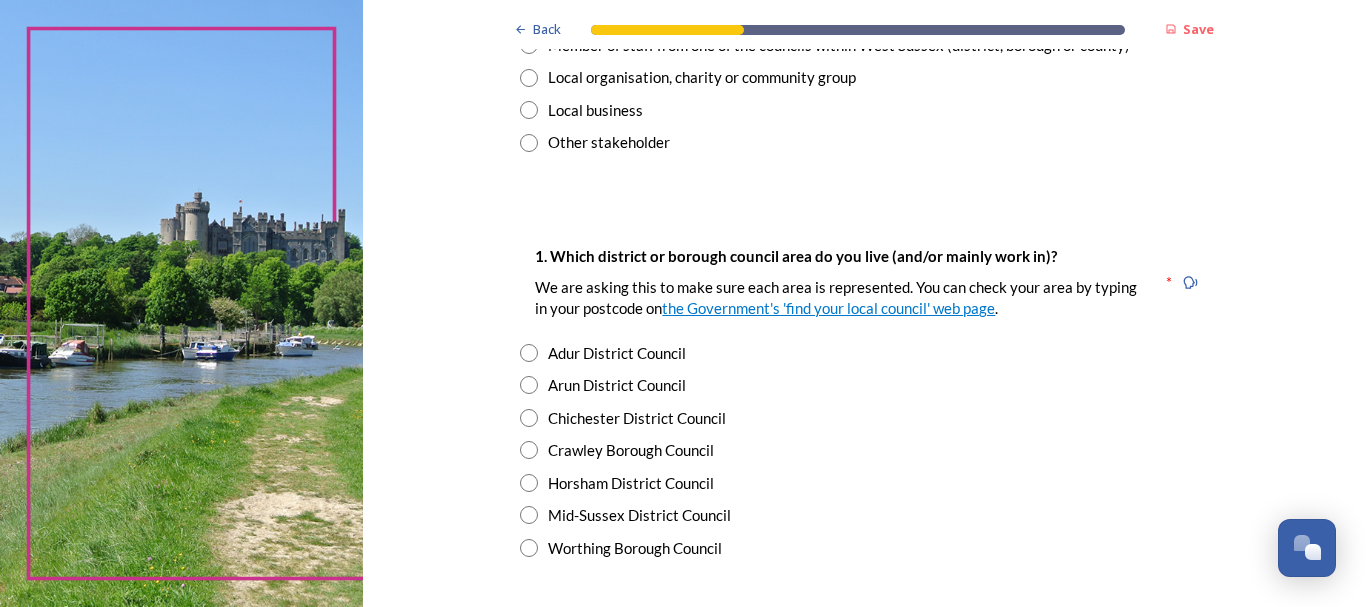 scroll, scrollTop: 240, scrollLeft: 0, axis: vertical 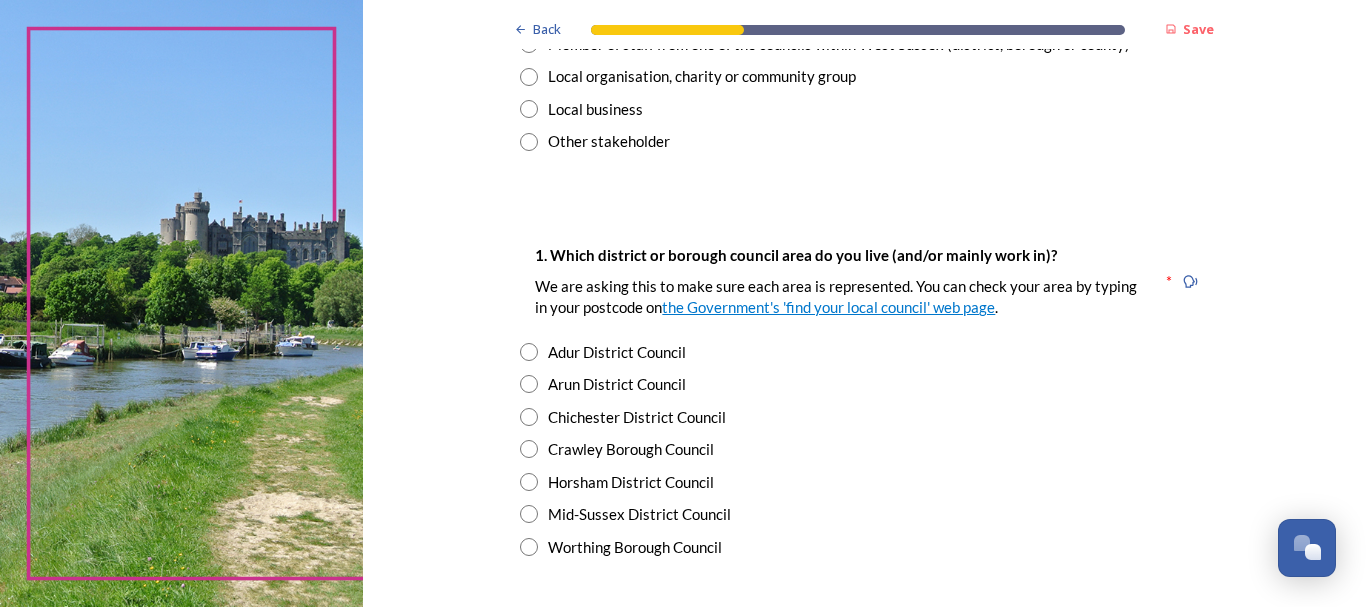 click at bounding box center (529, 417) 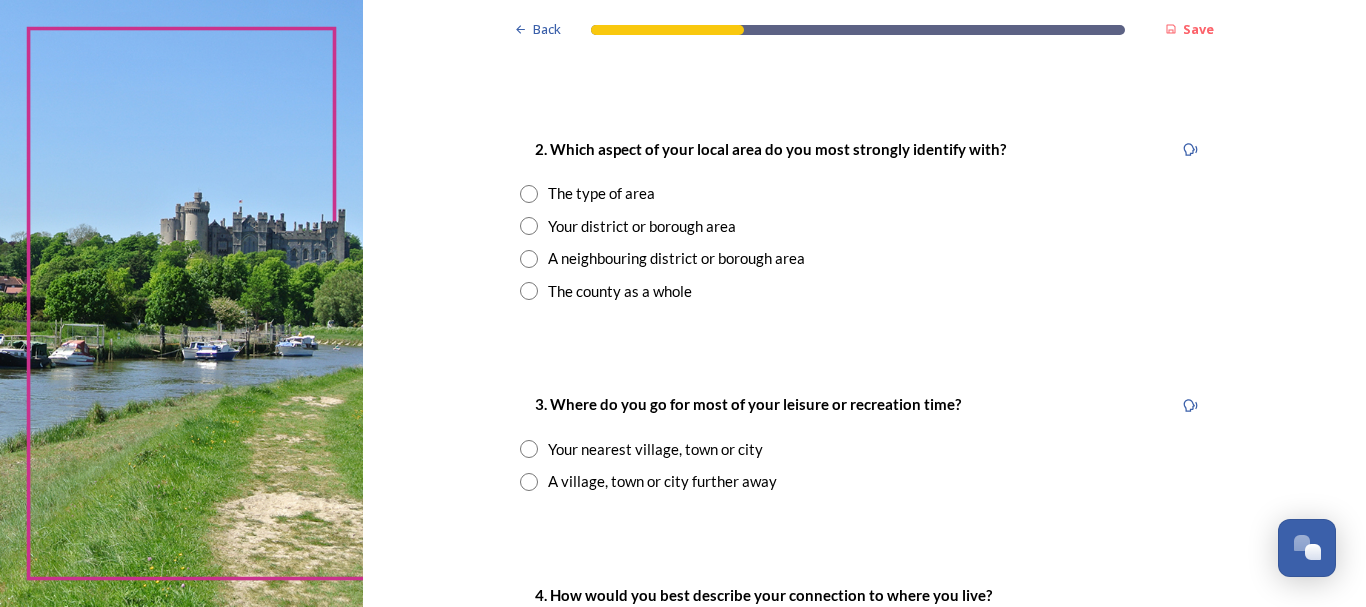 scroll, scrollTop: 760, scrollLeft: 0, axis: vertical 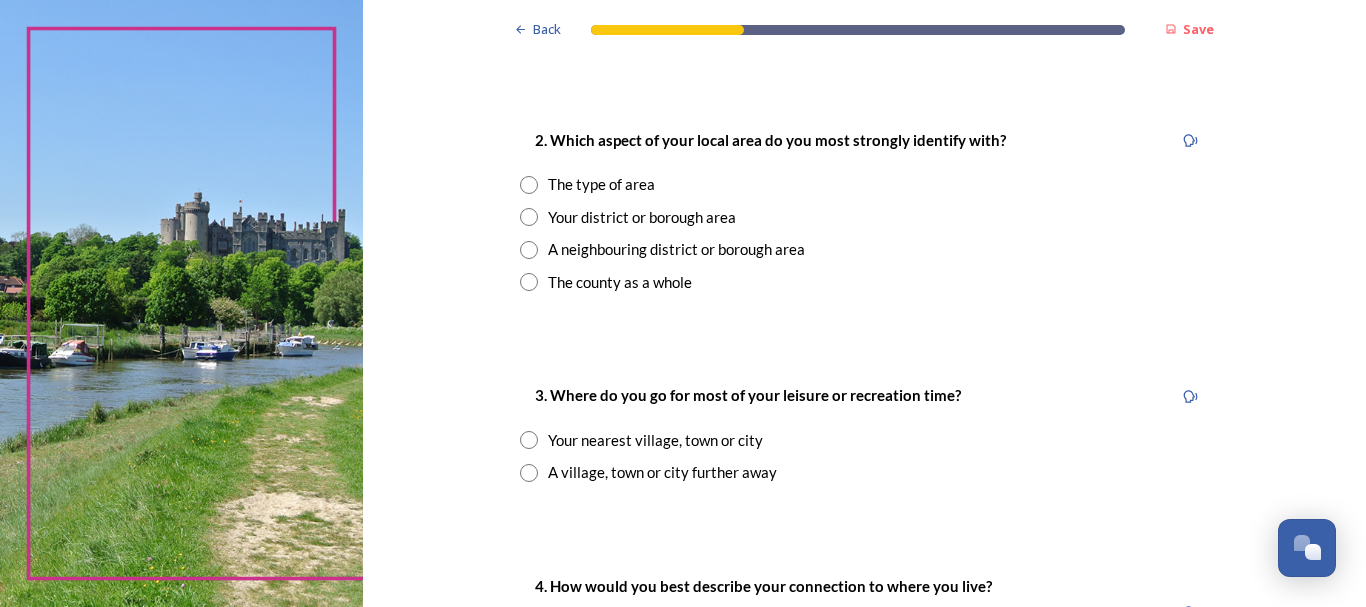 click at bounding box center (529, 185) 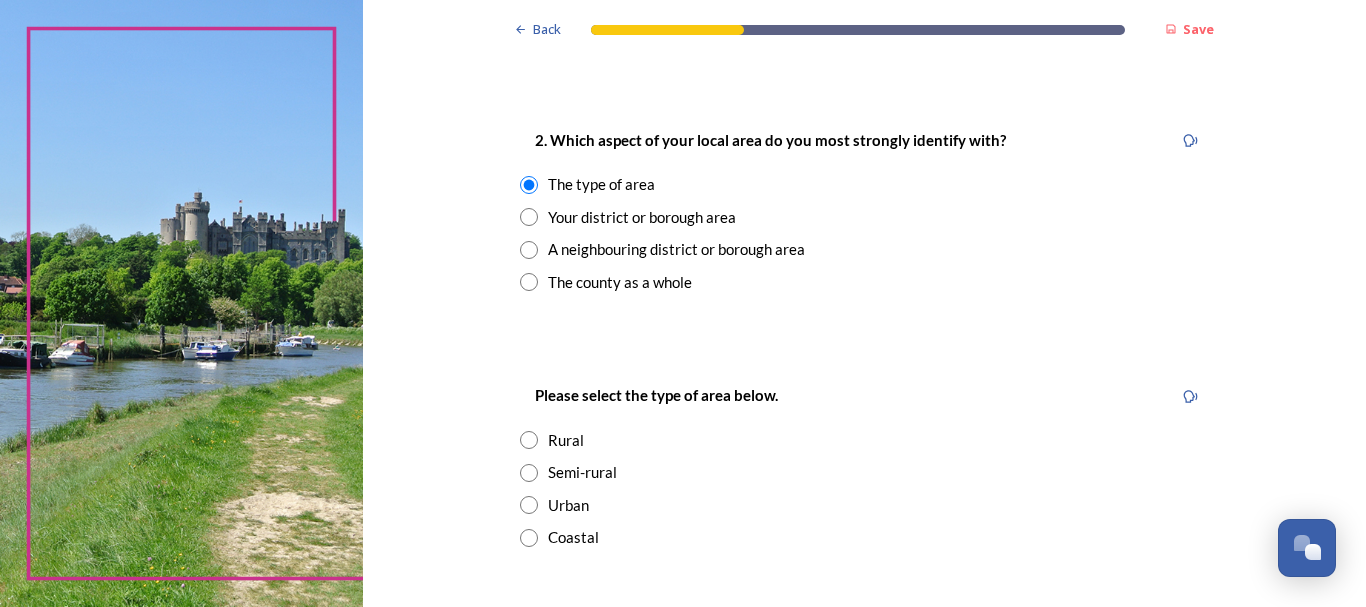 click at bounding box center (529, 473) 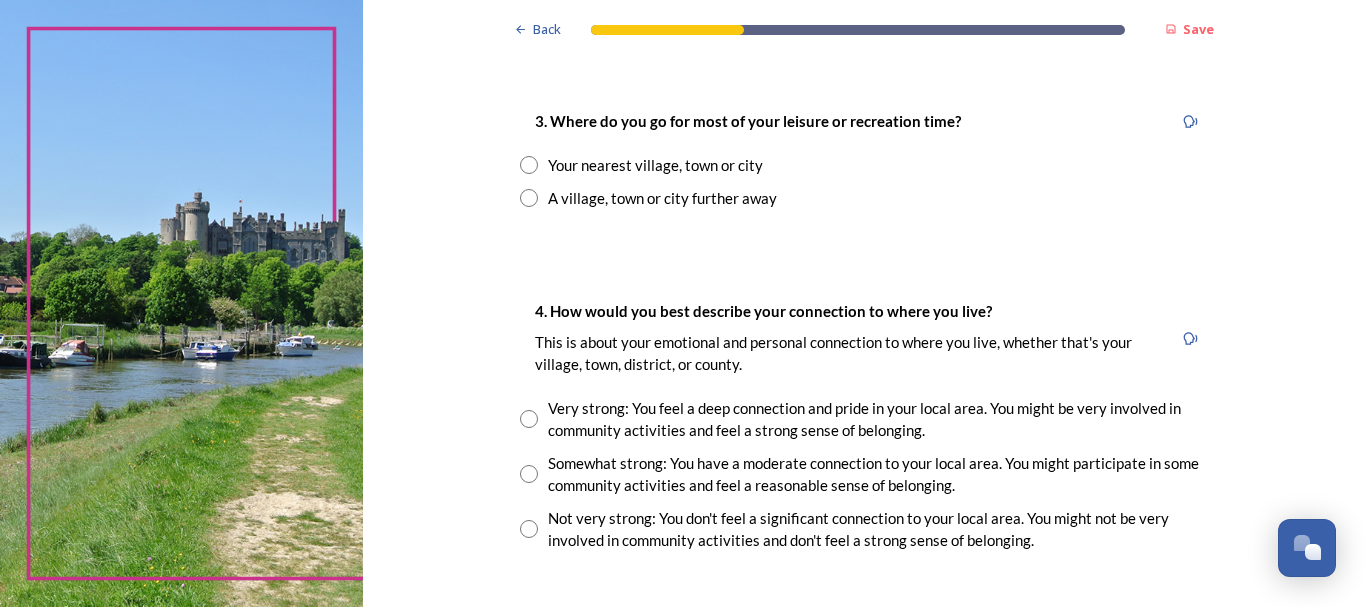 scroll, scrollTop: 1320, scrollLeft: 0, axis: vertical 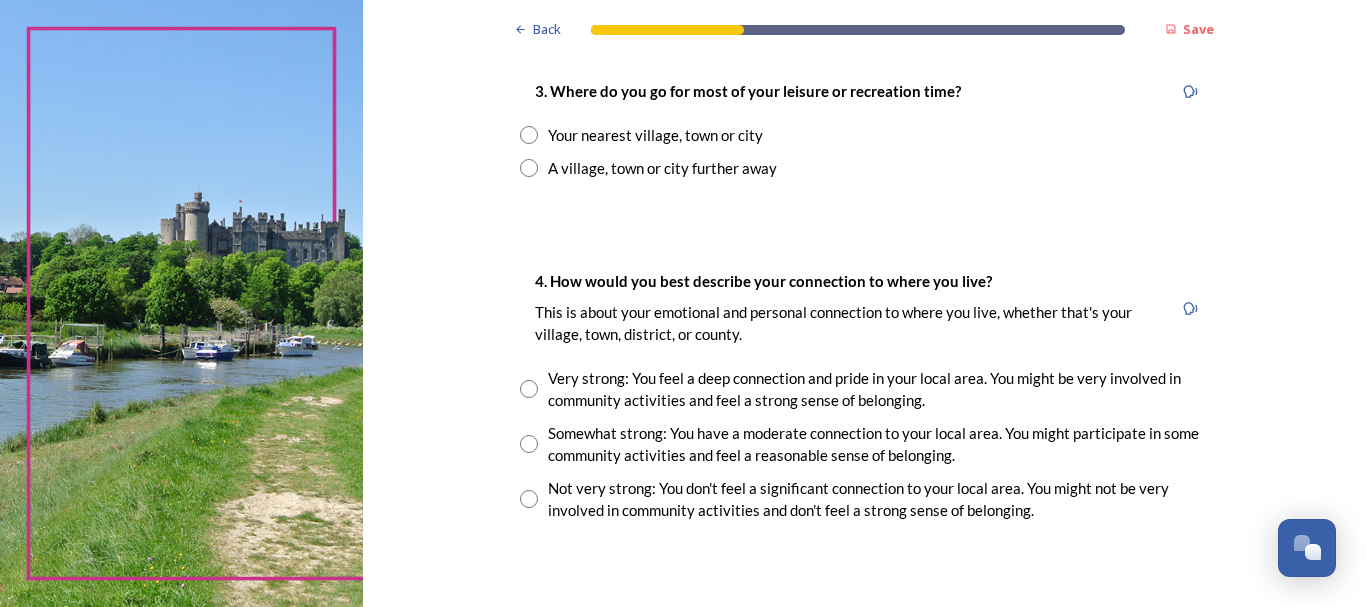 click at bounding box center [529, 135] 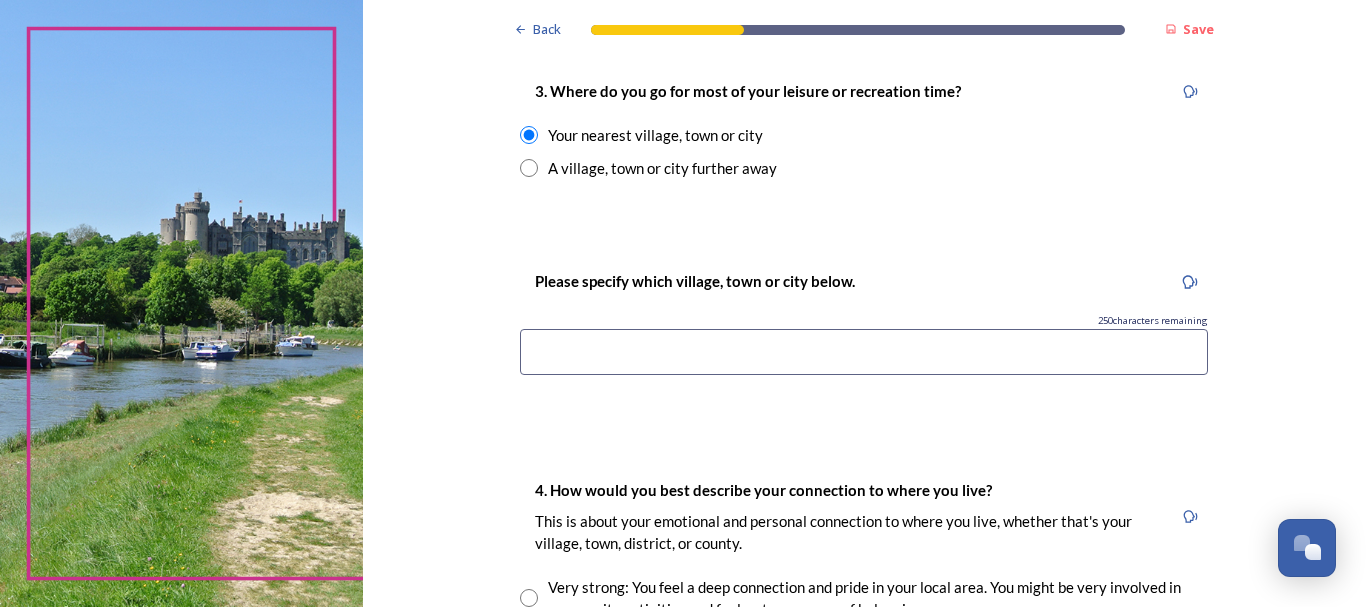 scroll, scrollTop: 789, scrollLeft: 0, axis: vertical 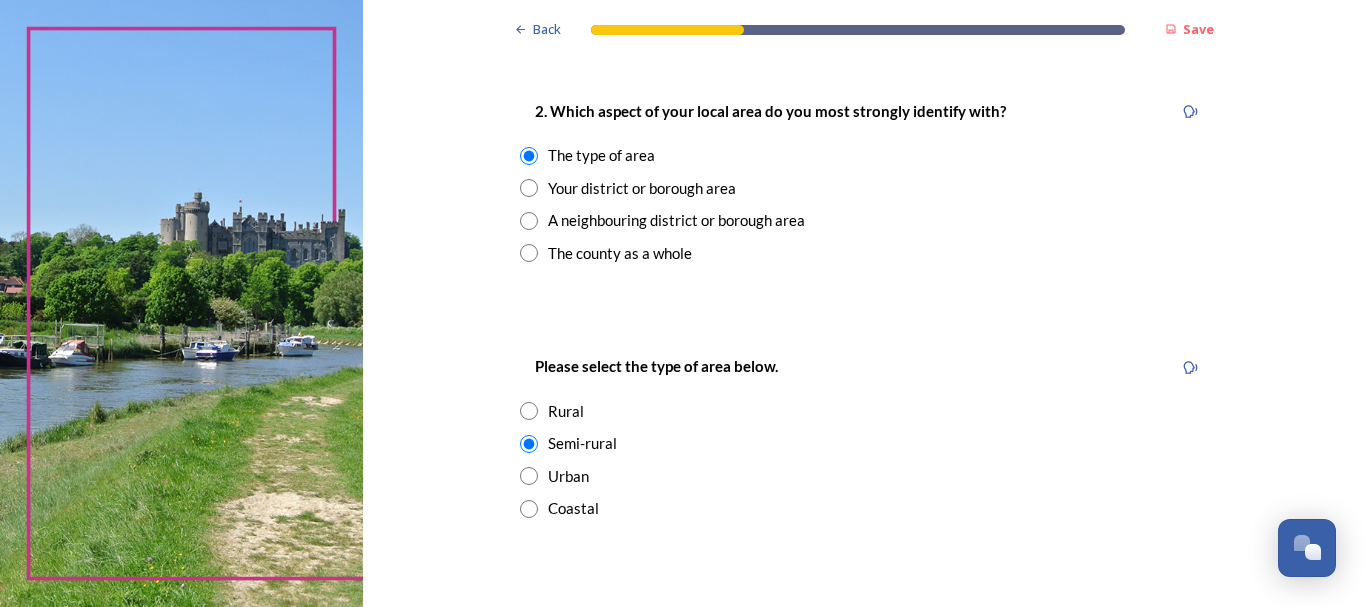 click at bounding box center [529, 188] 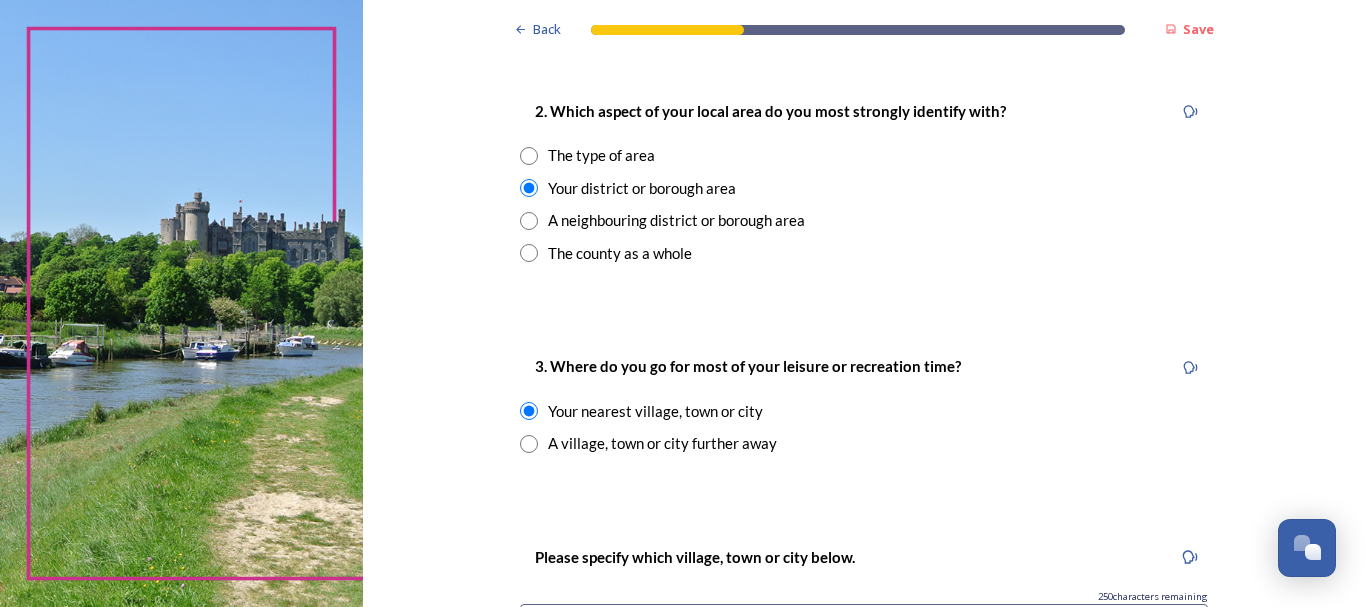 click at bounding box center [529, 156] 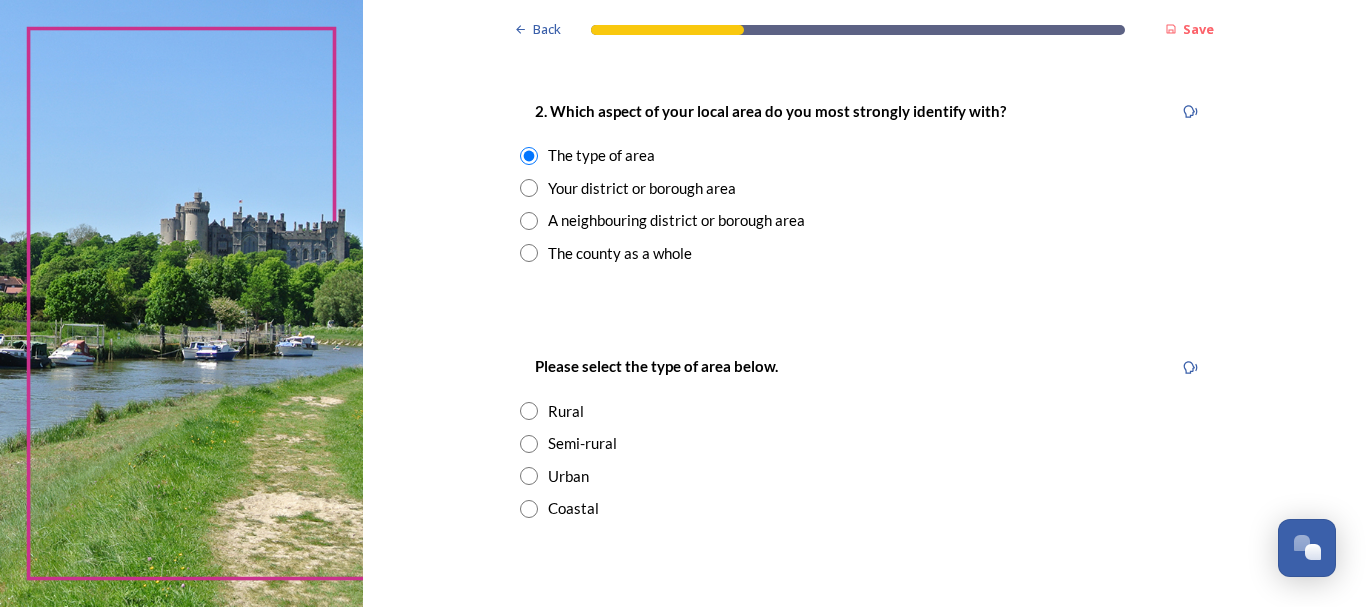 click at bounding box center (529, 411) 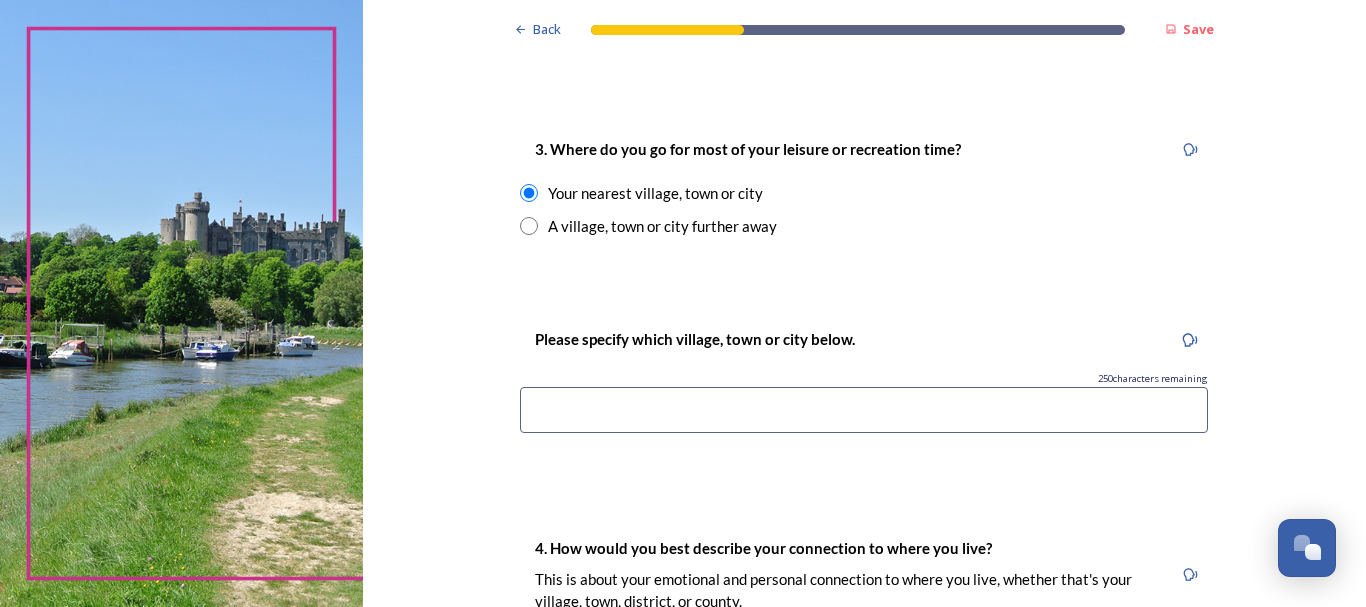 scroll, scrollTop: 1269, scrollLeft: 0, axis: vertical 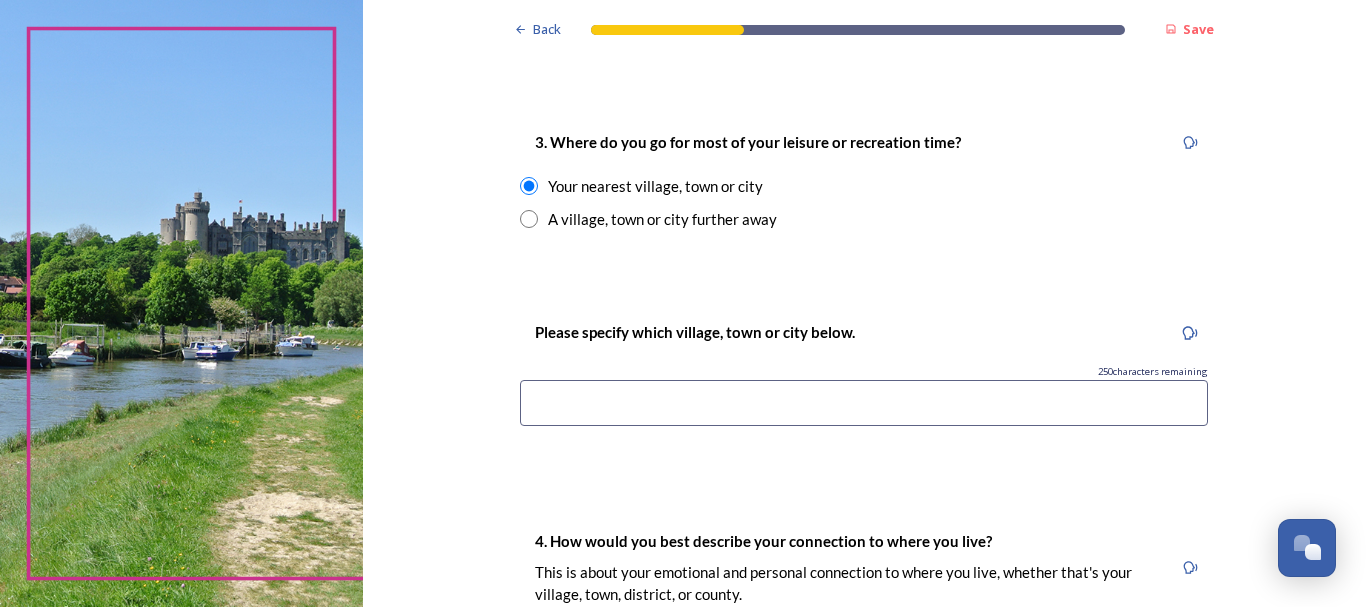click at bounding box center (864, 403) 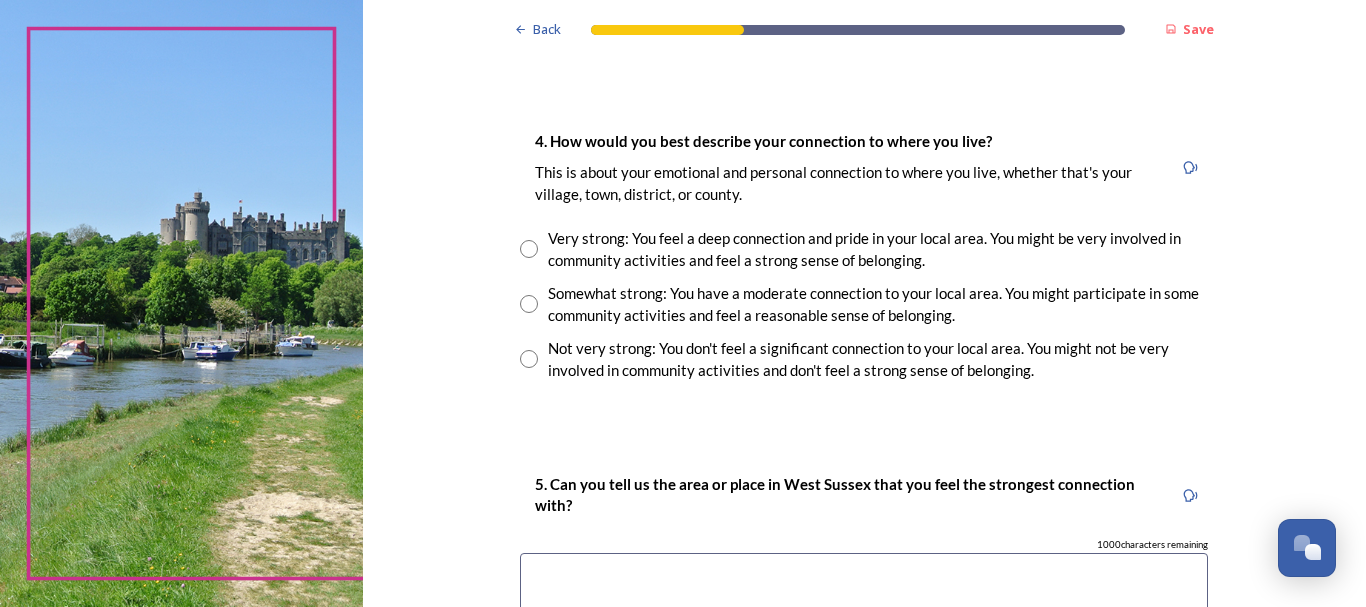scroll, scrollTop: 1709, scrollLeft: 0, axis: vertical 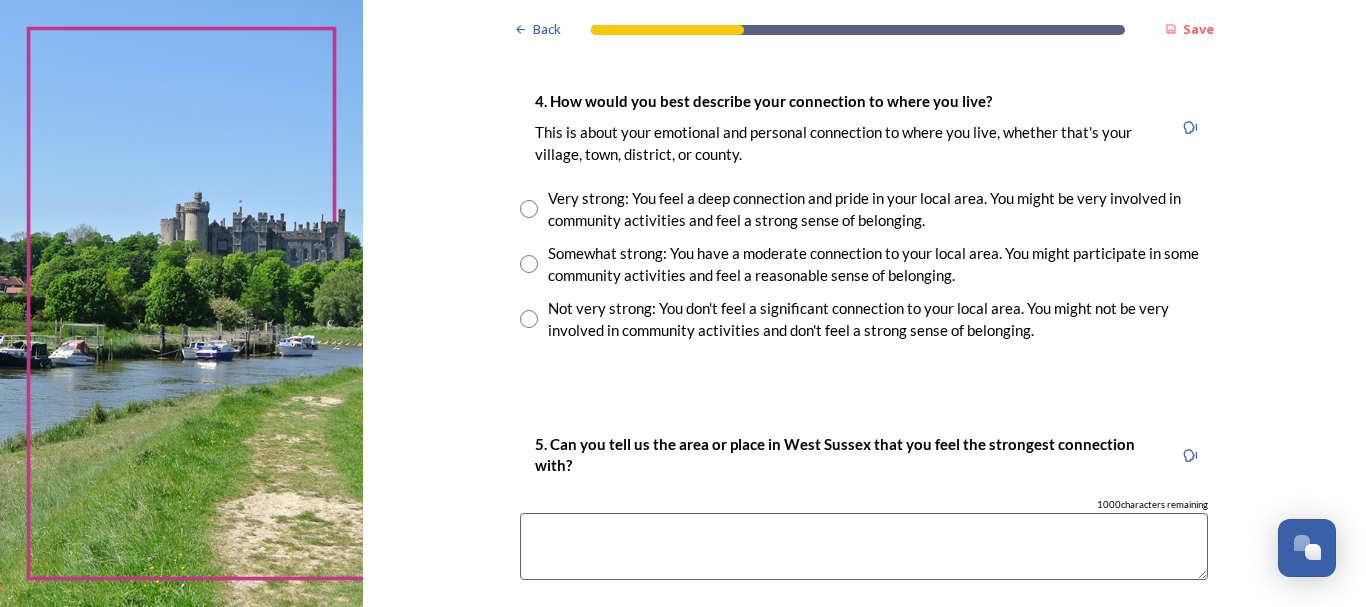 type on "[CITY]" 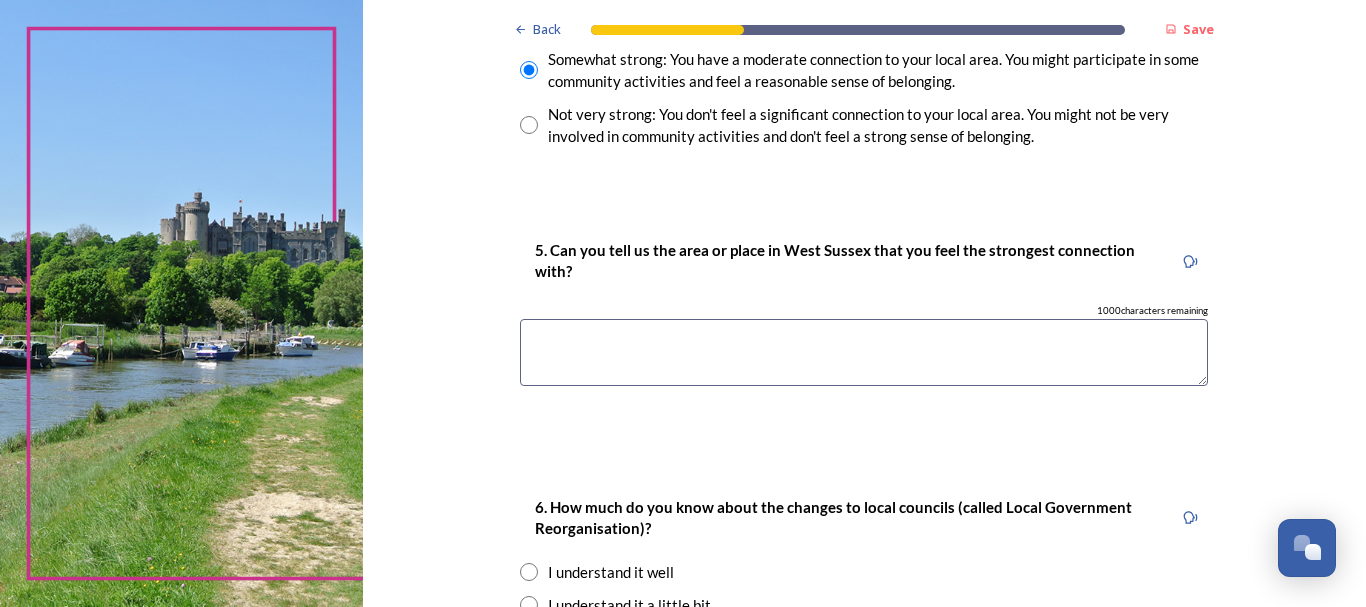 scroll, scrollTop: 1909, scrollLeft: 0, axis: vertical 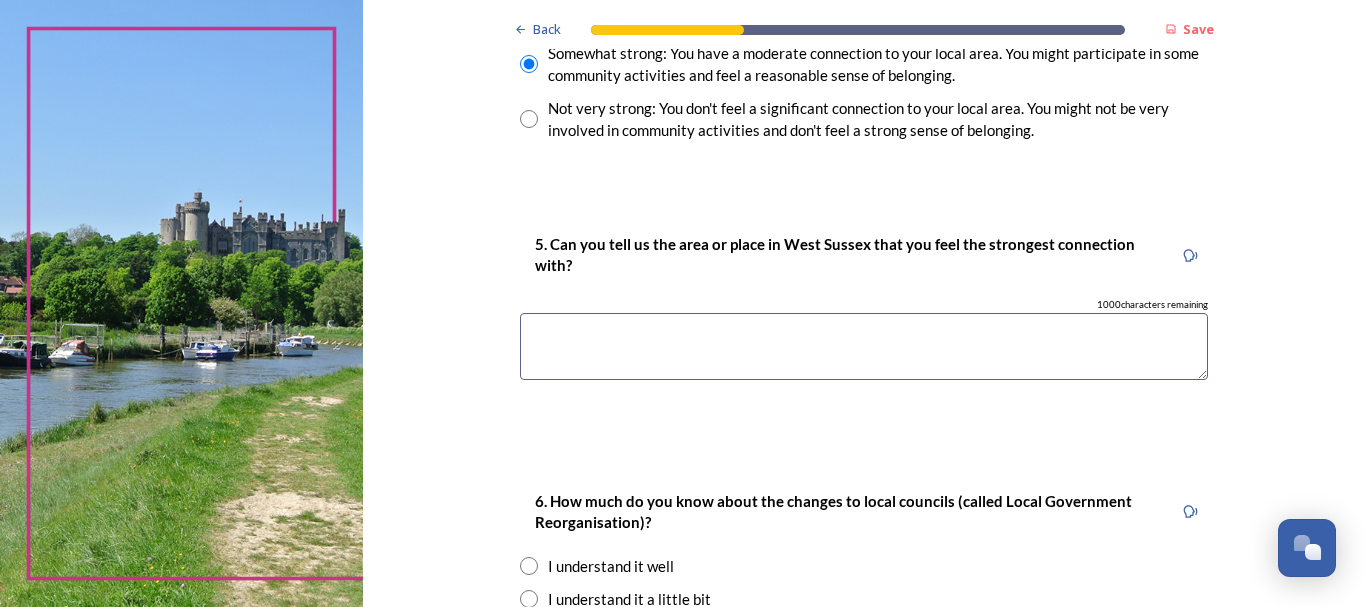 click at bounding box center (864, 346) 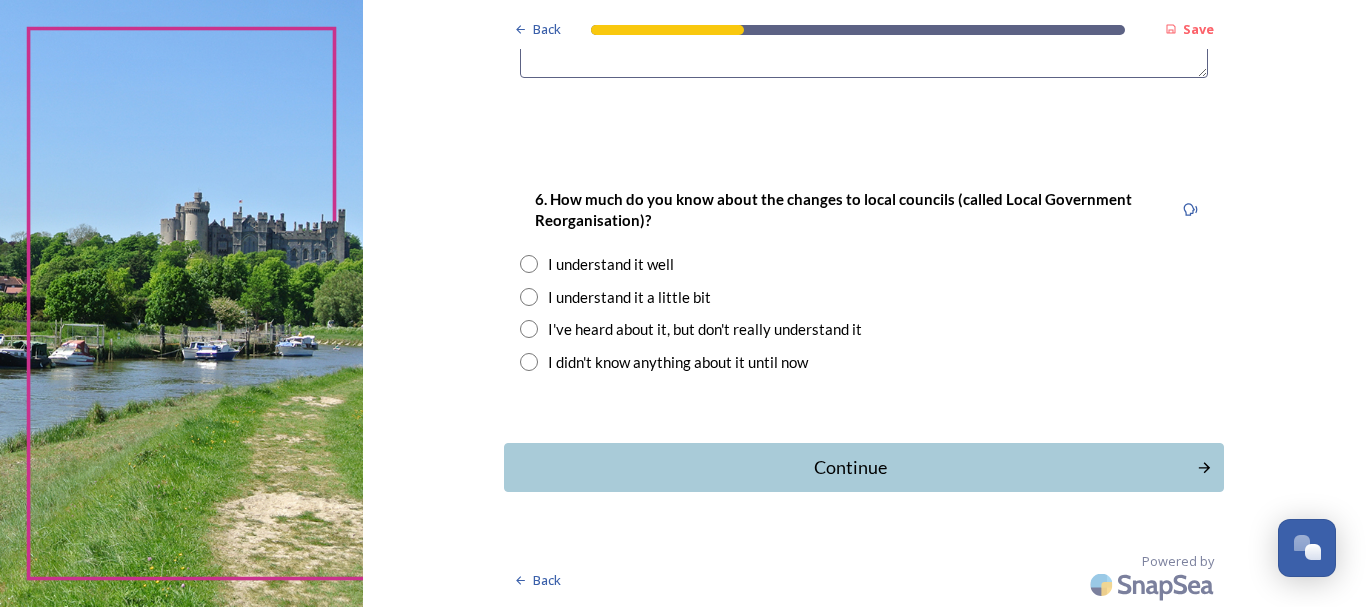 scroll, scrollTop: 2212, scrollLeft: 0, axis: vertical 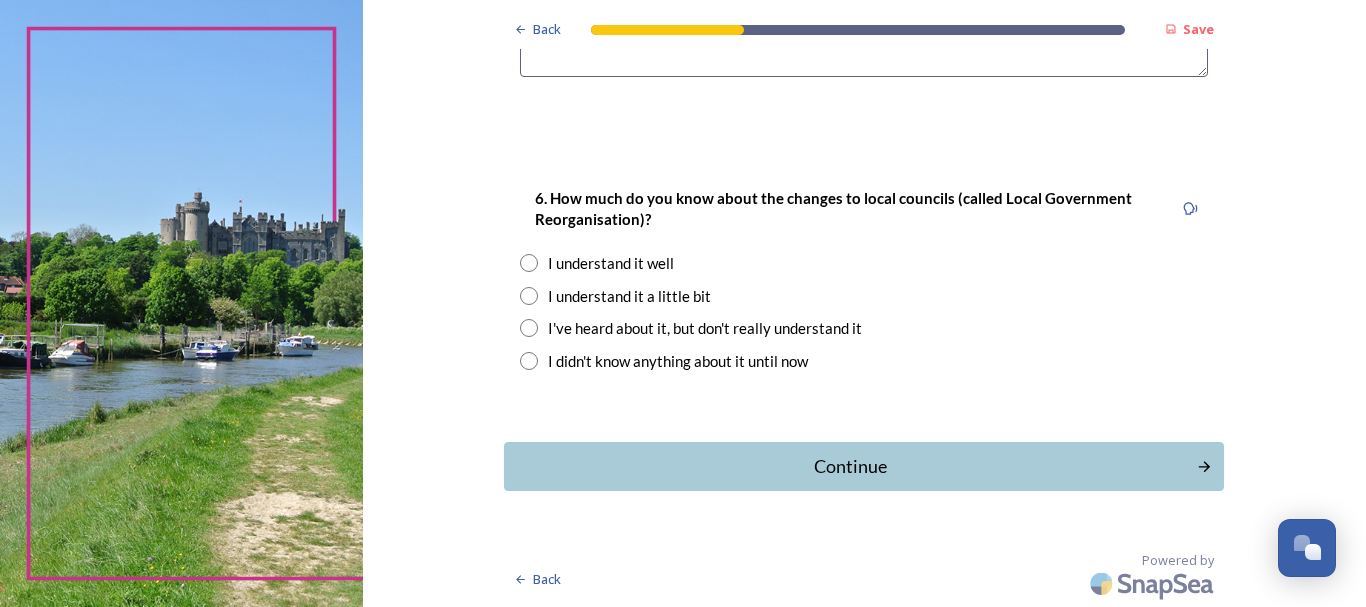 type on "The open spaces between [CITY] and Petersfield" 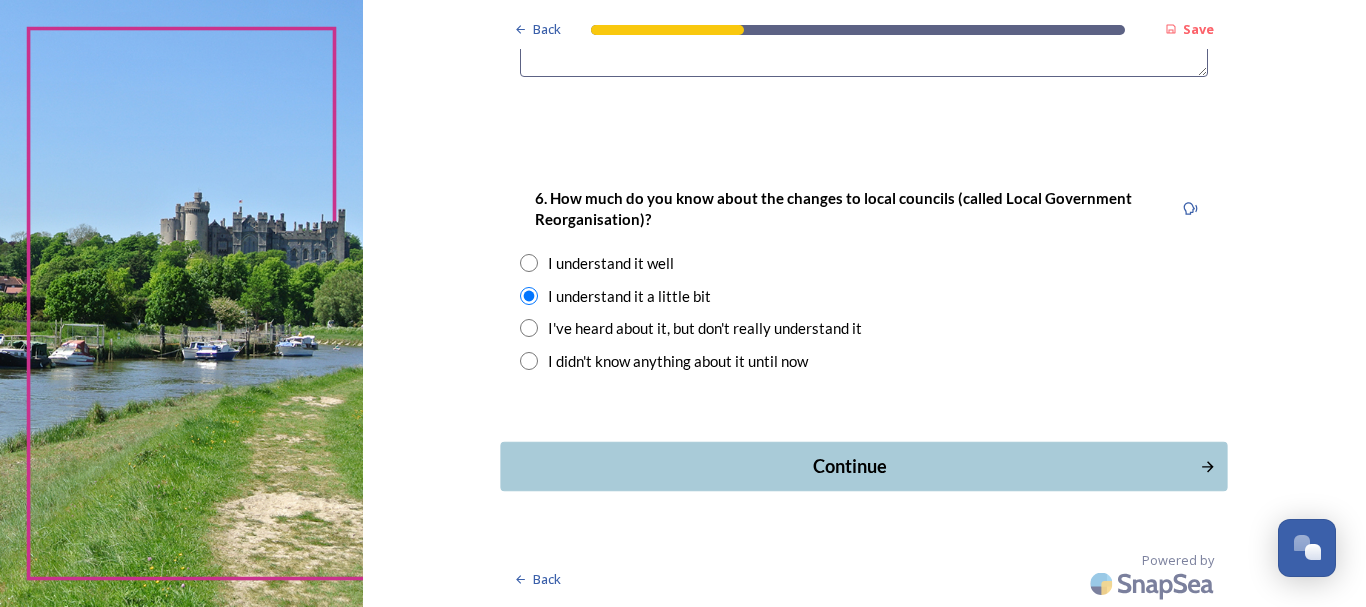 click on "Continue" at bounding box center [850, 466] 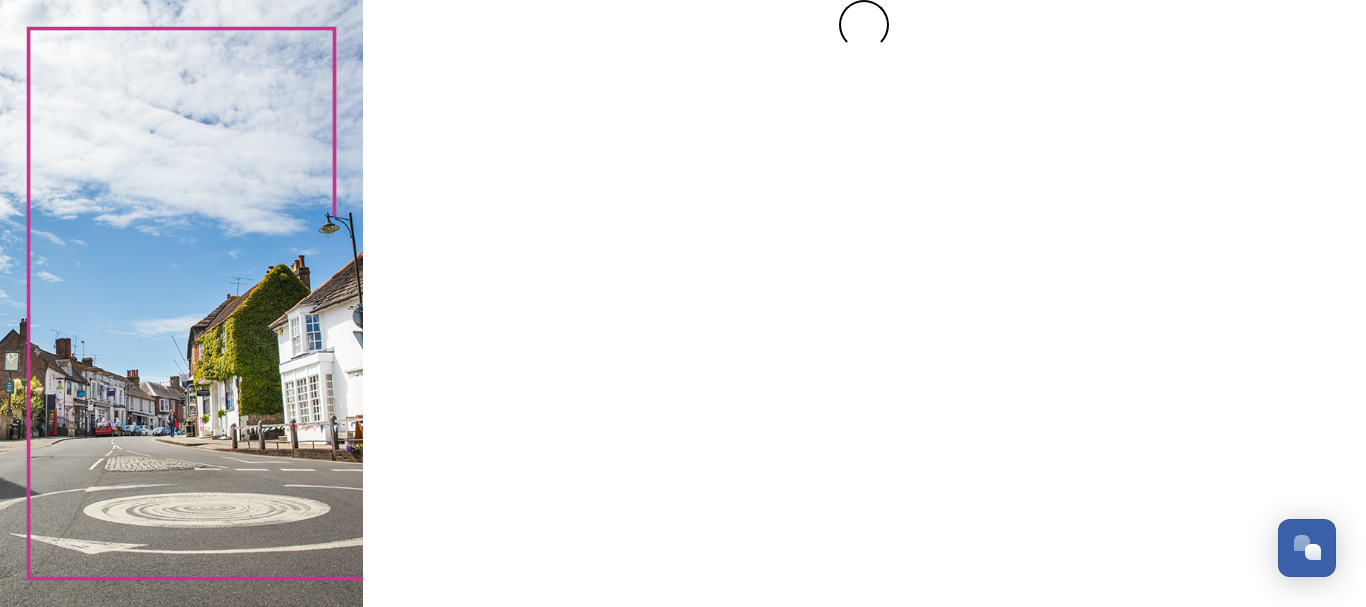 scroll, scrollTop: 0, scrollLeft: 0, axis: both 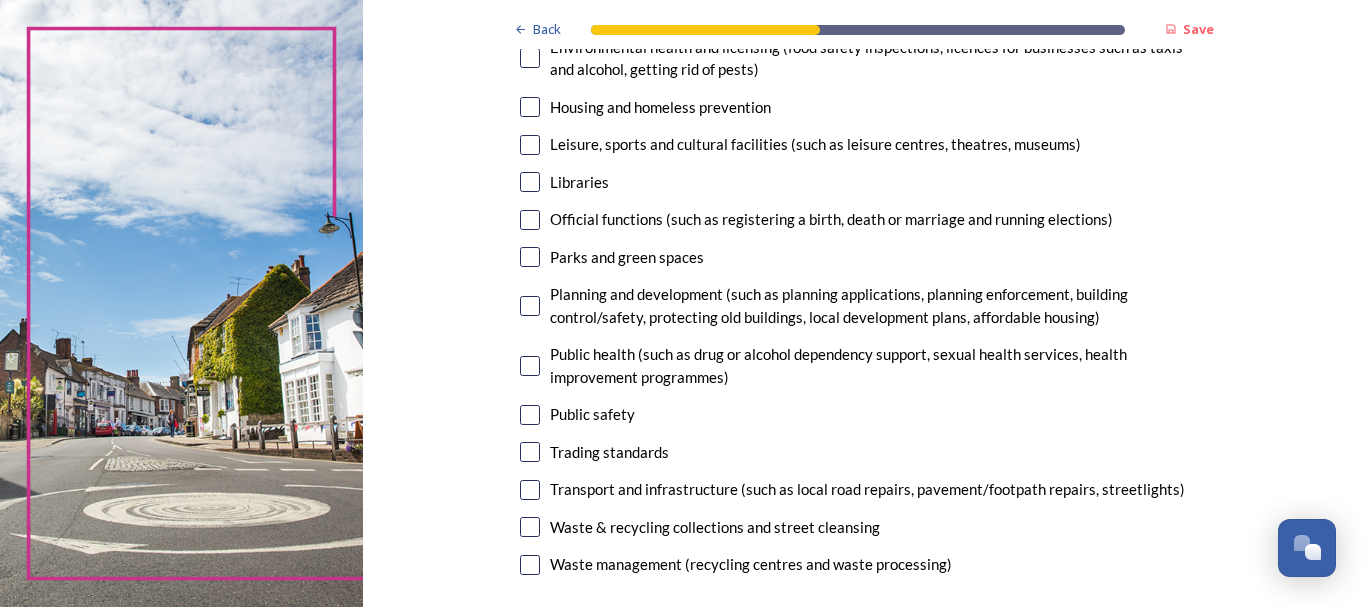 click at bounding box center [530, 145] 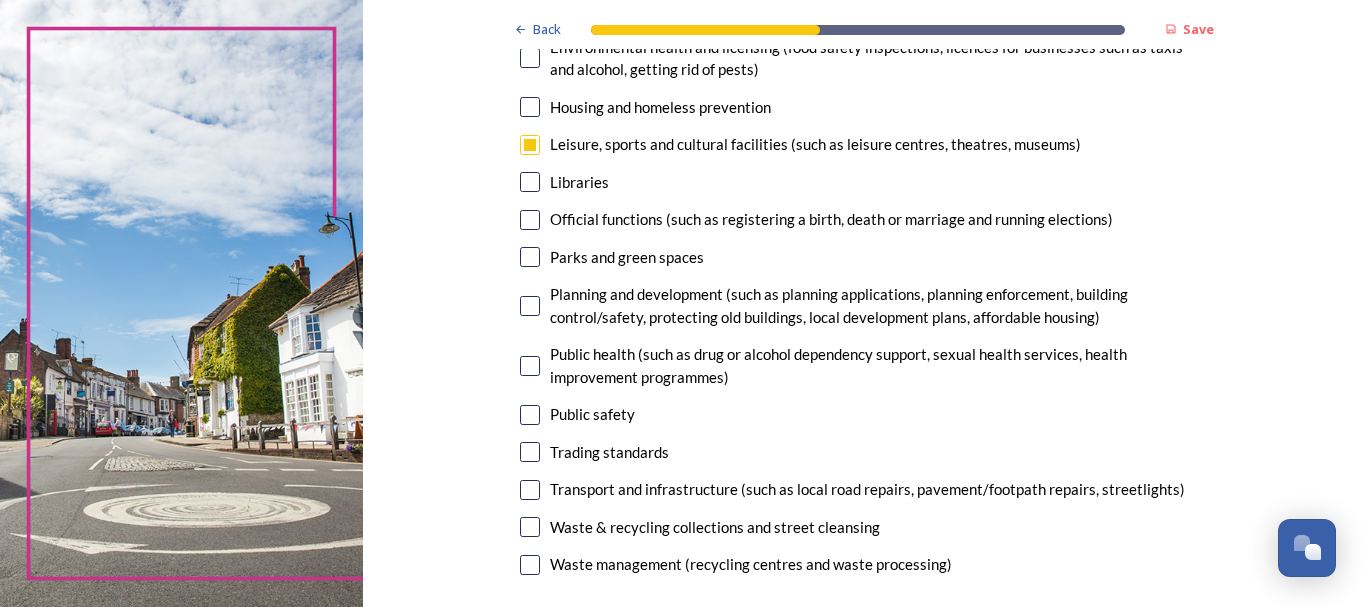 click at bounding box center [530, 257] 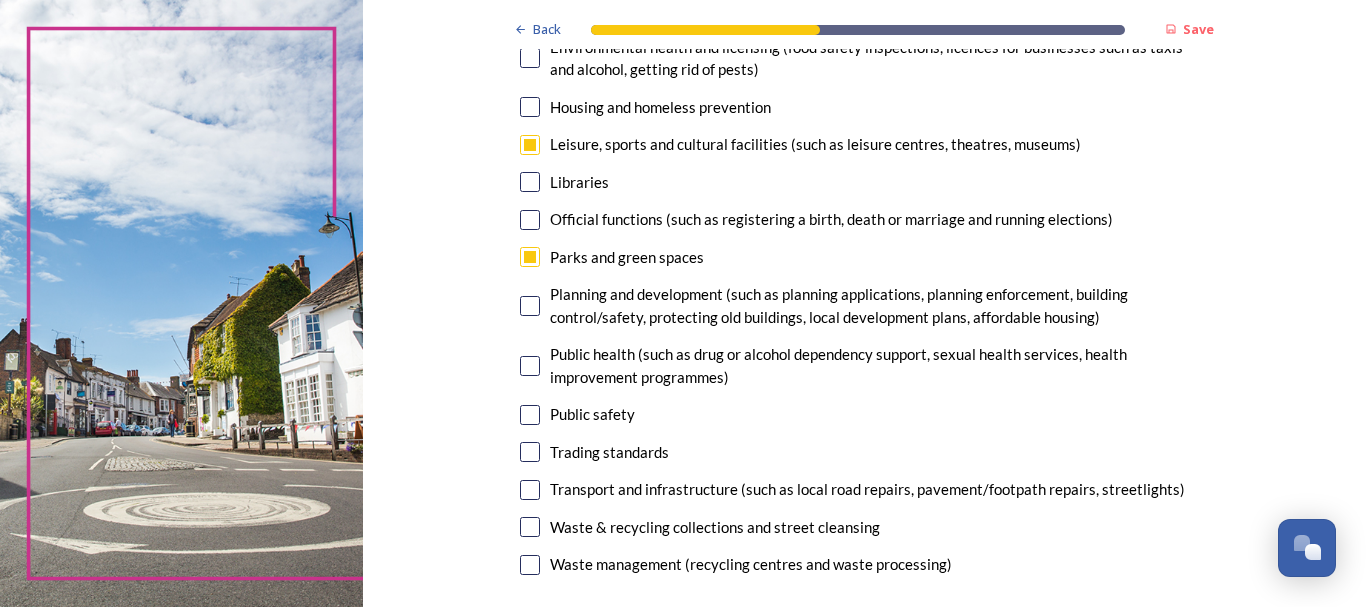 click at bounding box center [530, 490] 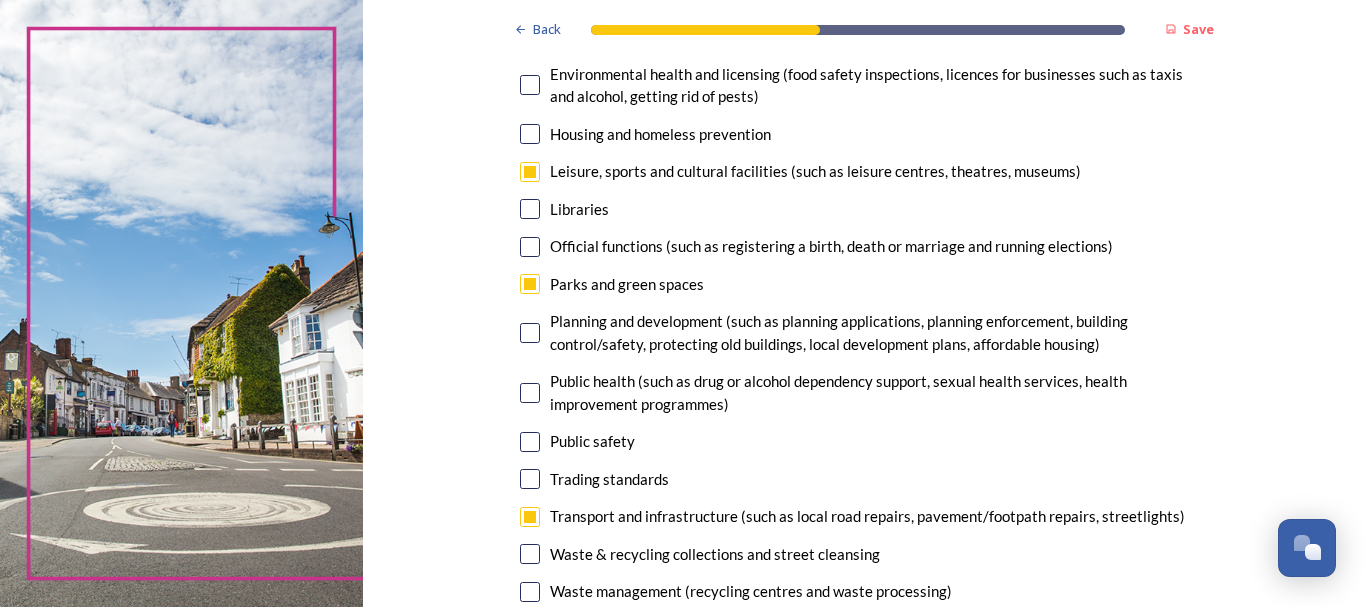 scroll, scrollTop: 533, scrollLeft: 0, axis: vertical 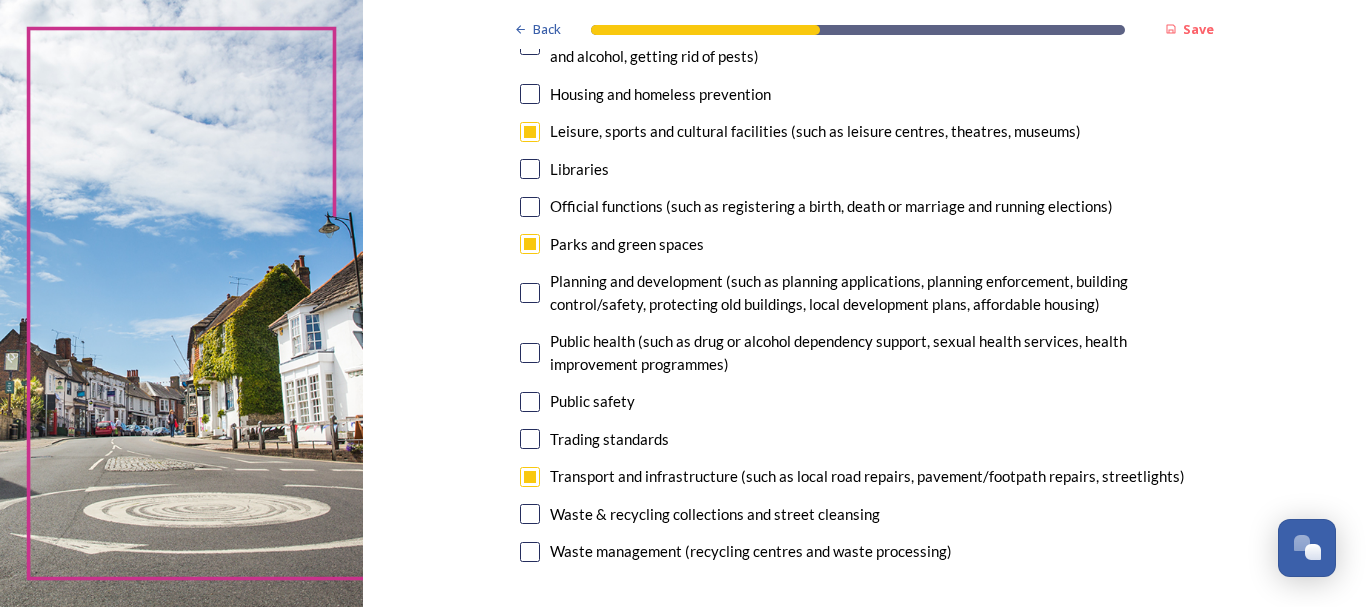 click at bounding box center [530, 552] 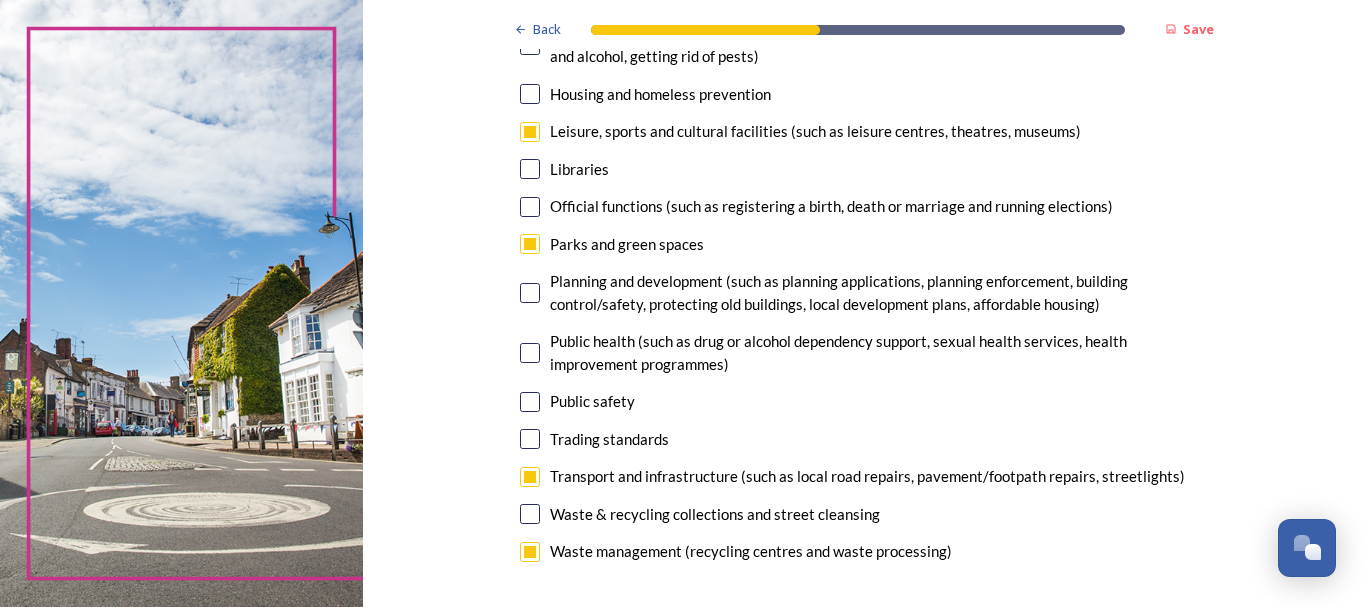 click at bounding box center (530, 353) 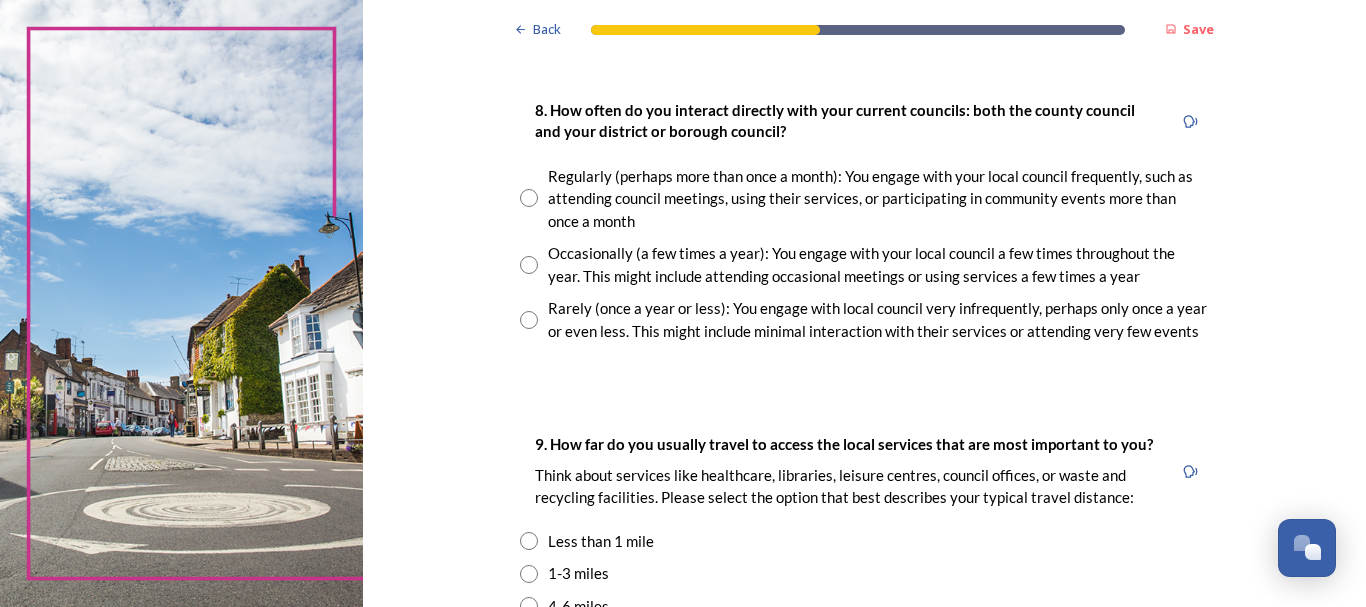 scroll, scrollTop: 1133, scrollLeft: 0, axis: vertical 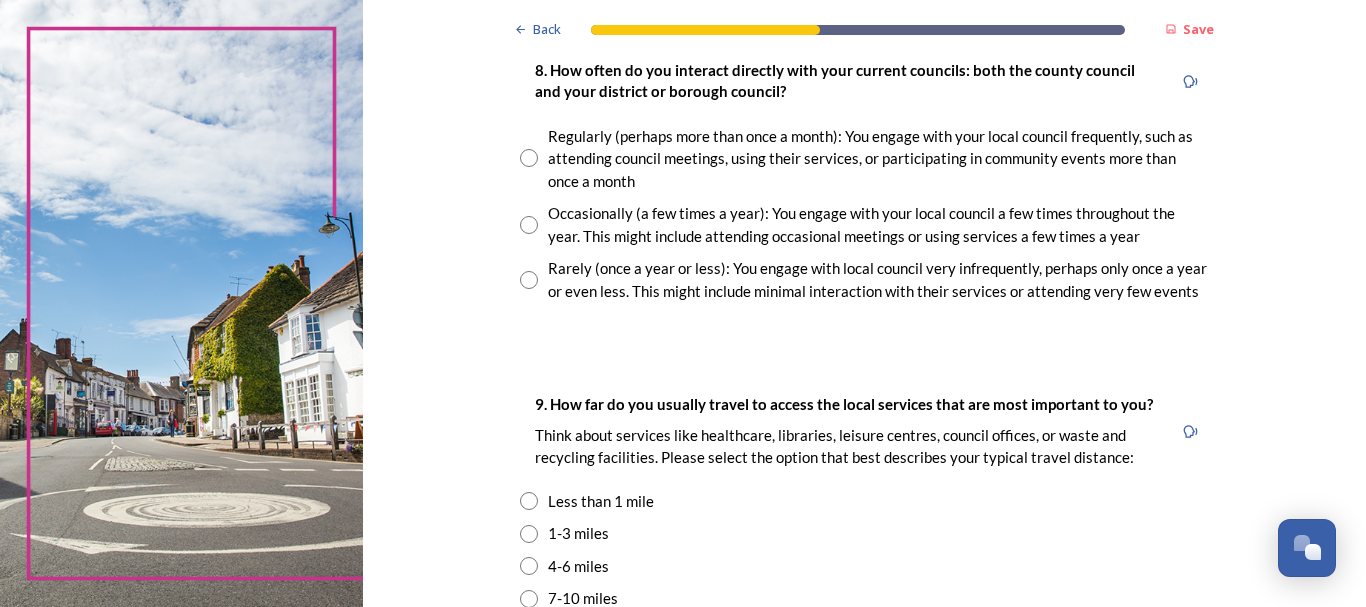 click at bounding box center [529, 280] 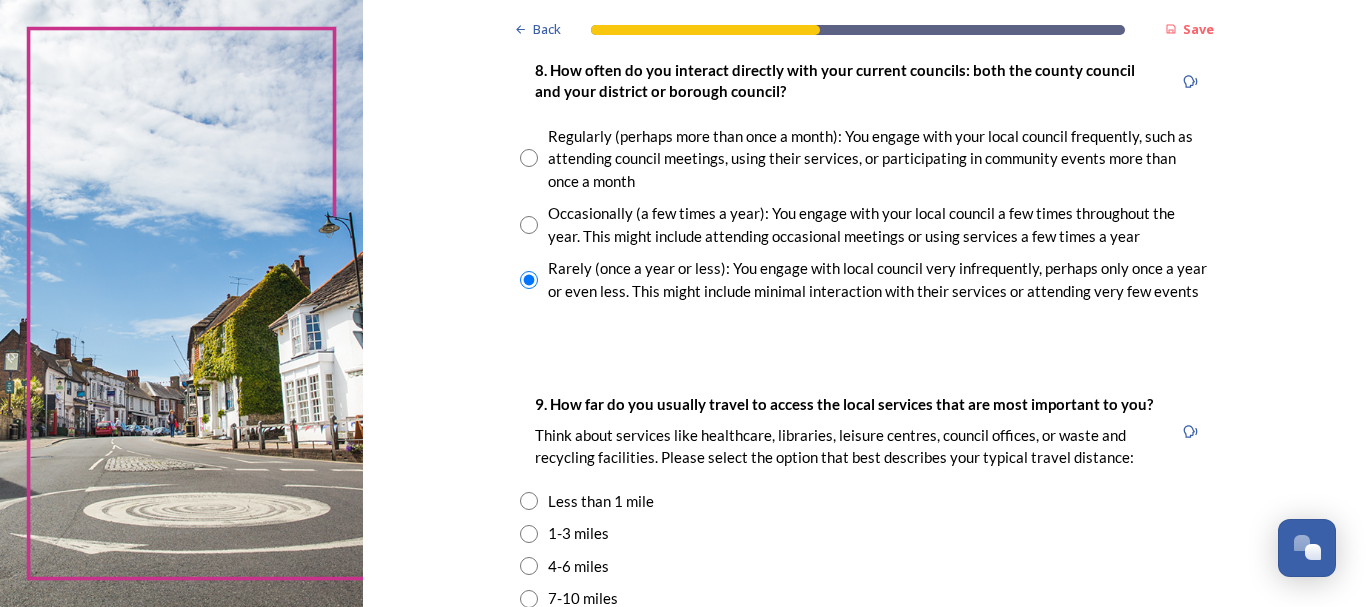 click at bounding box center [529, 225] 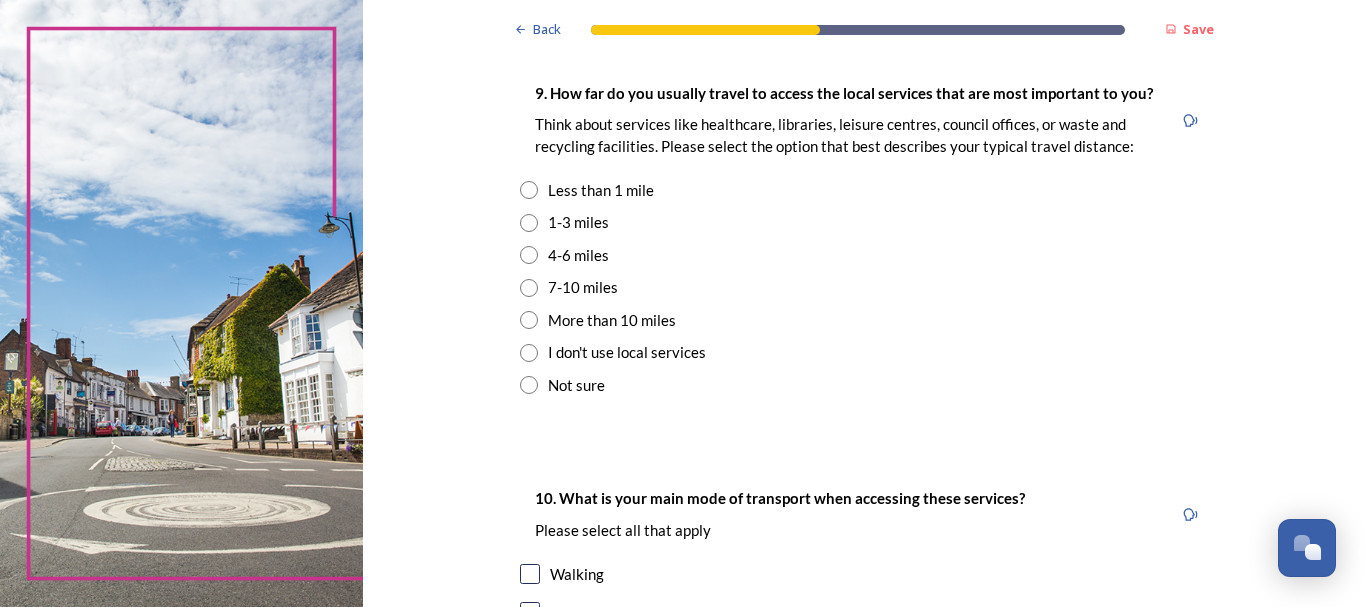 scroll, scrollTop: 1453, scrollLeft: 0, axis: vertical 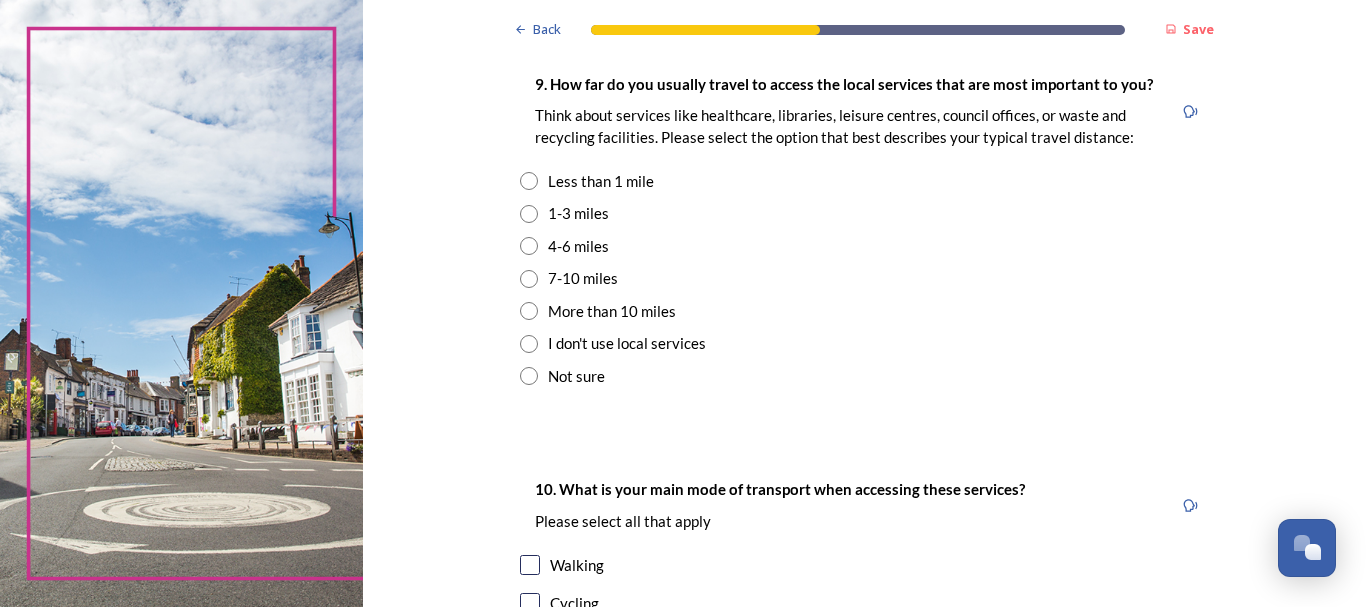 click at bounding box center (529, 214) 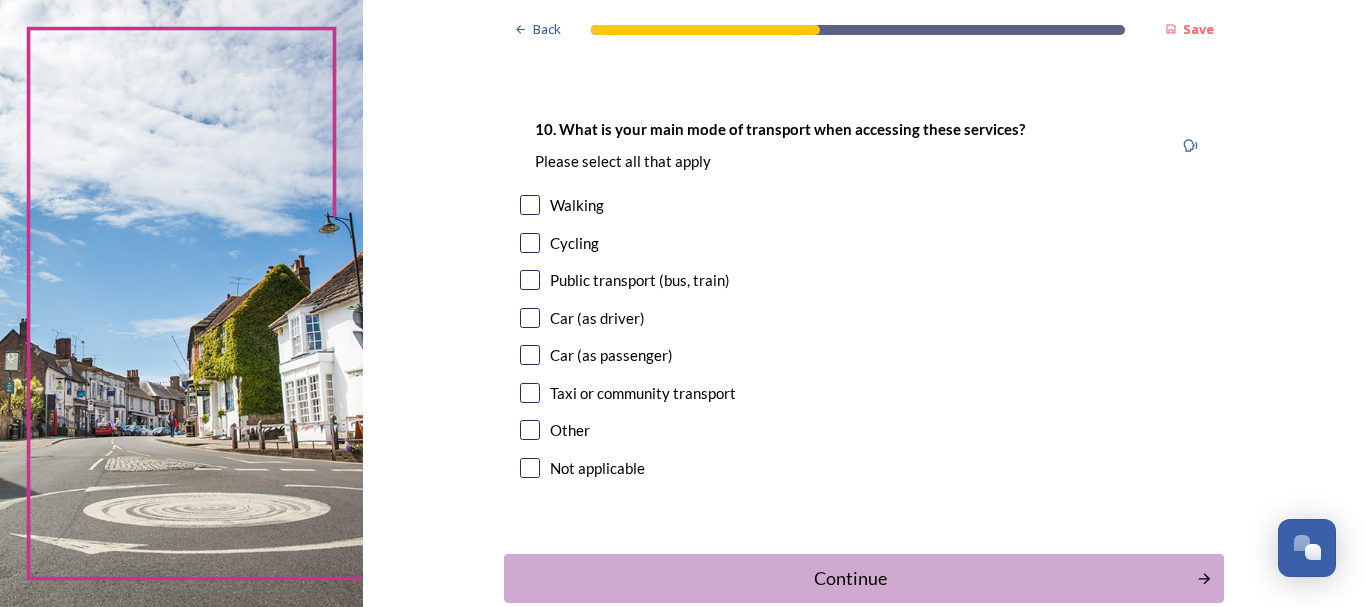 scroll, scrollTop: 1853, scrollLeft: 0, axis: vertical 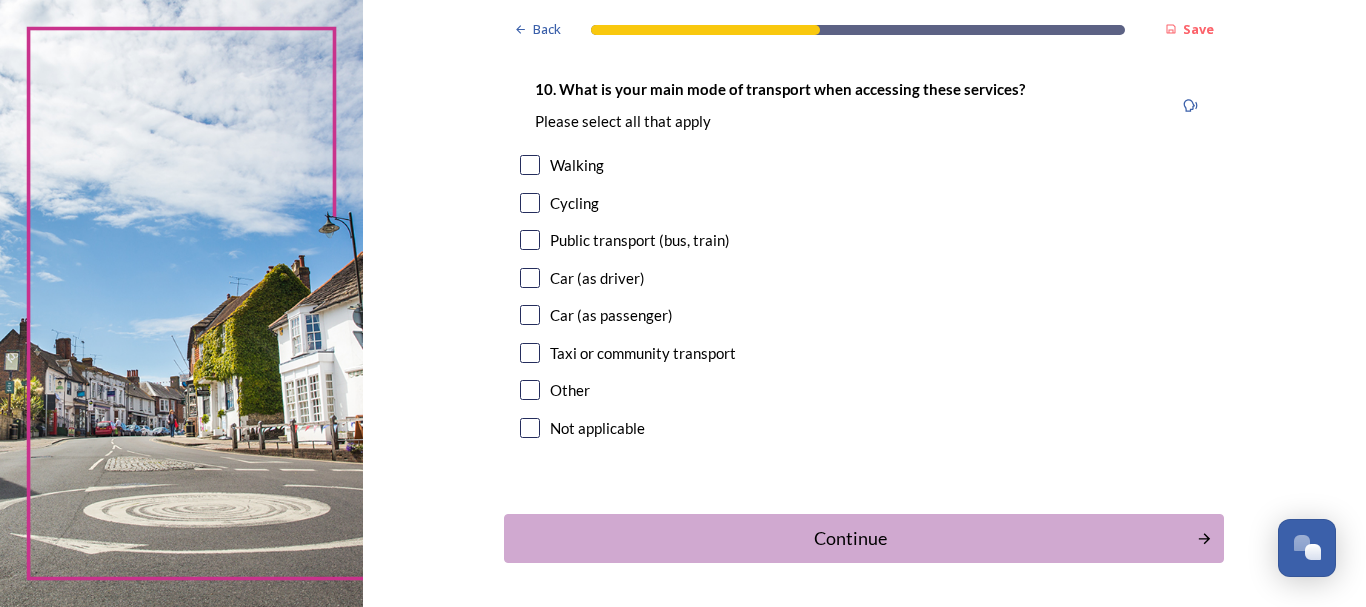 click at bounding box center (530, 165) 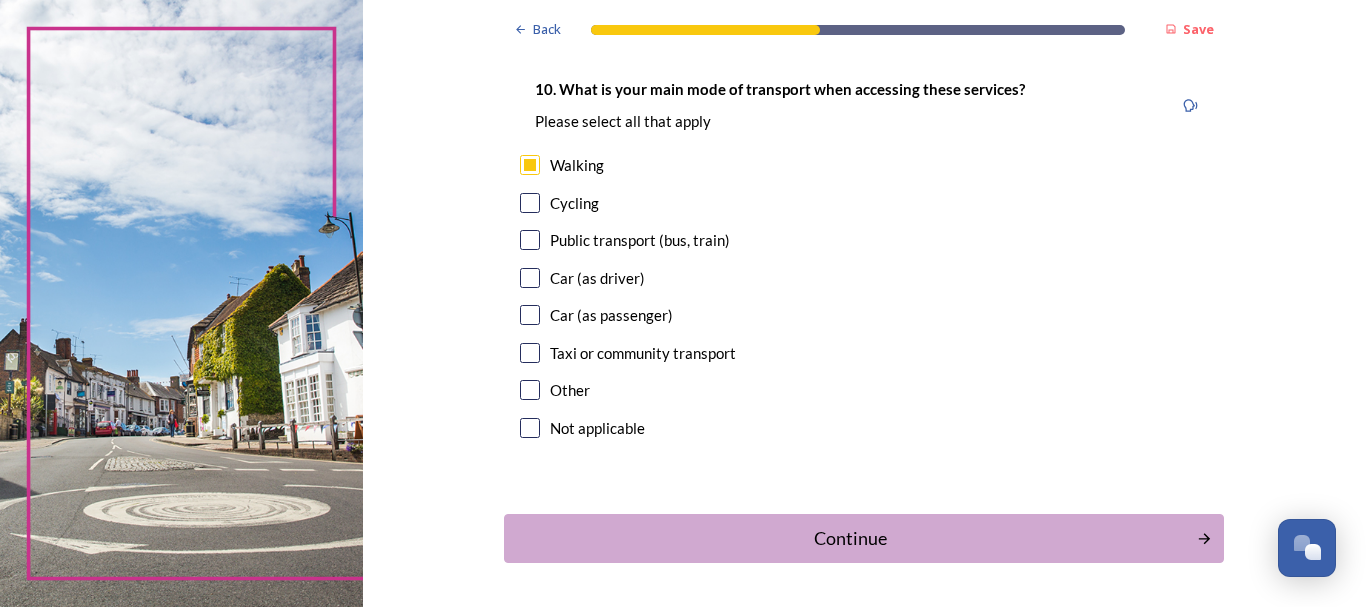 click at bounding box center [530, 278] 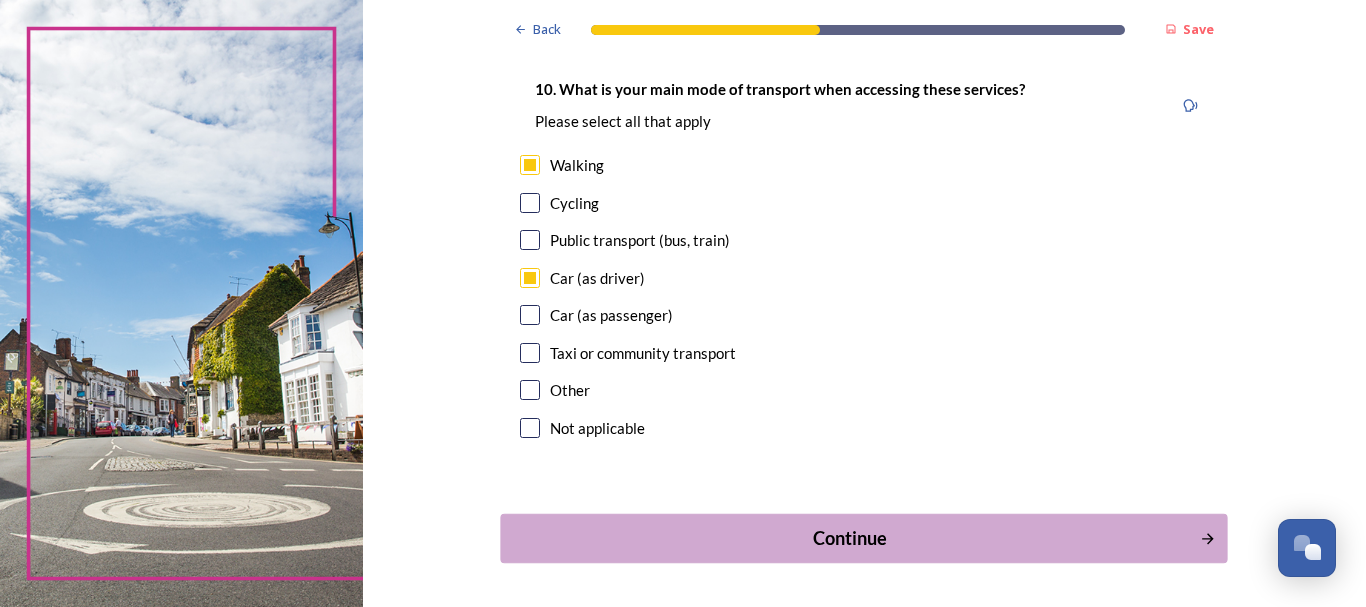 click on "Continue" at bounding box center [850, 538] 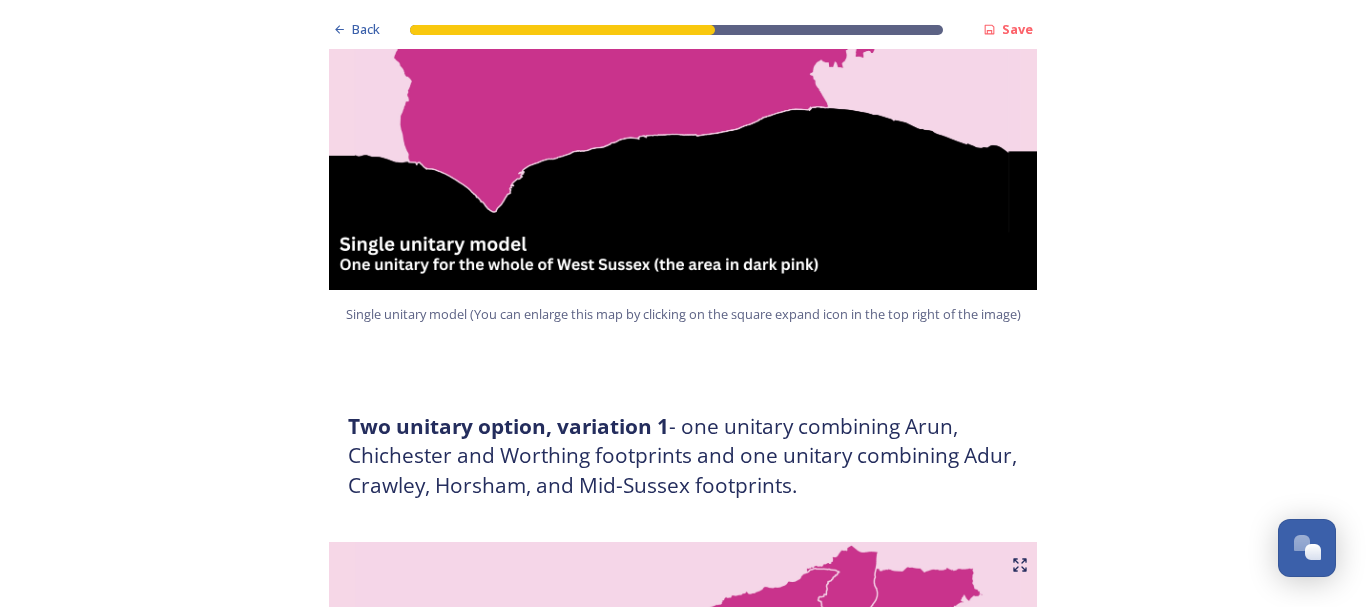 scroll, scrollTop: 880, scrollLeft: 0, axis: vertical 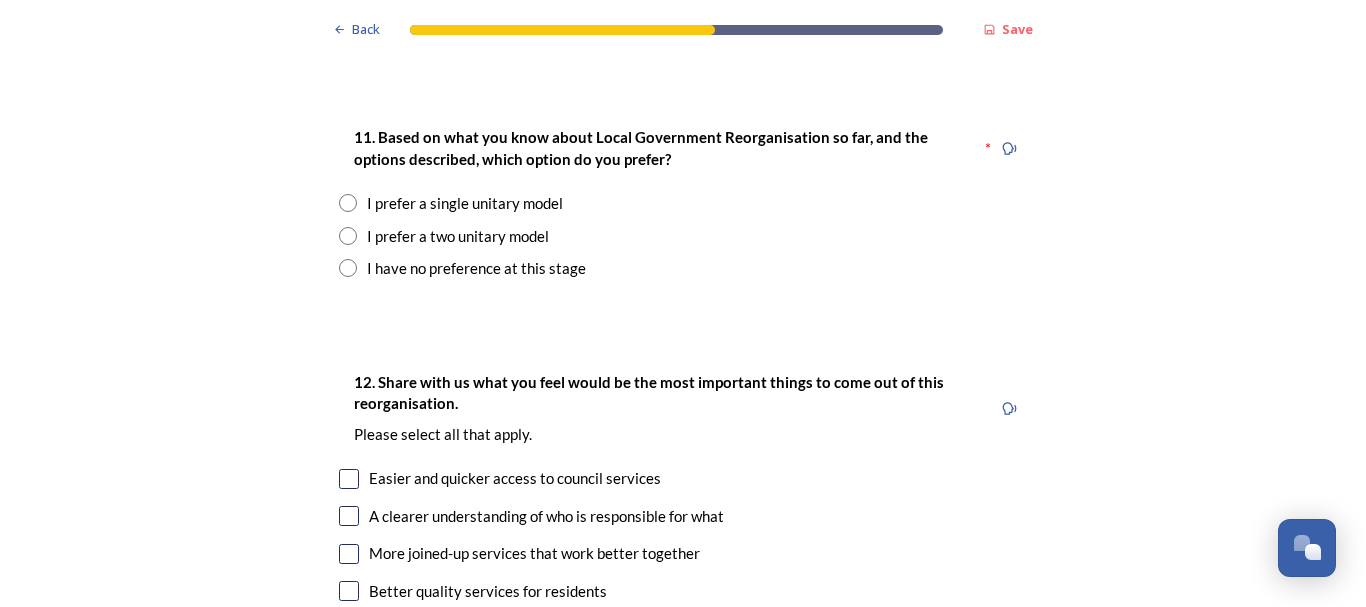 click at bounding box center [348, 236] 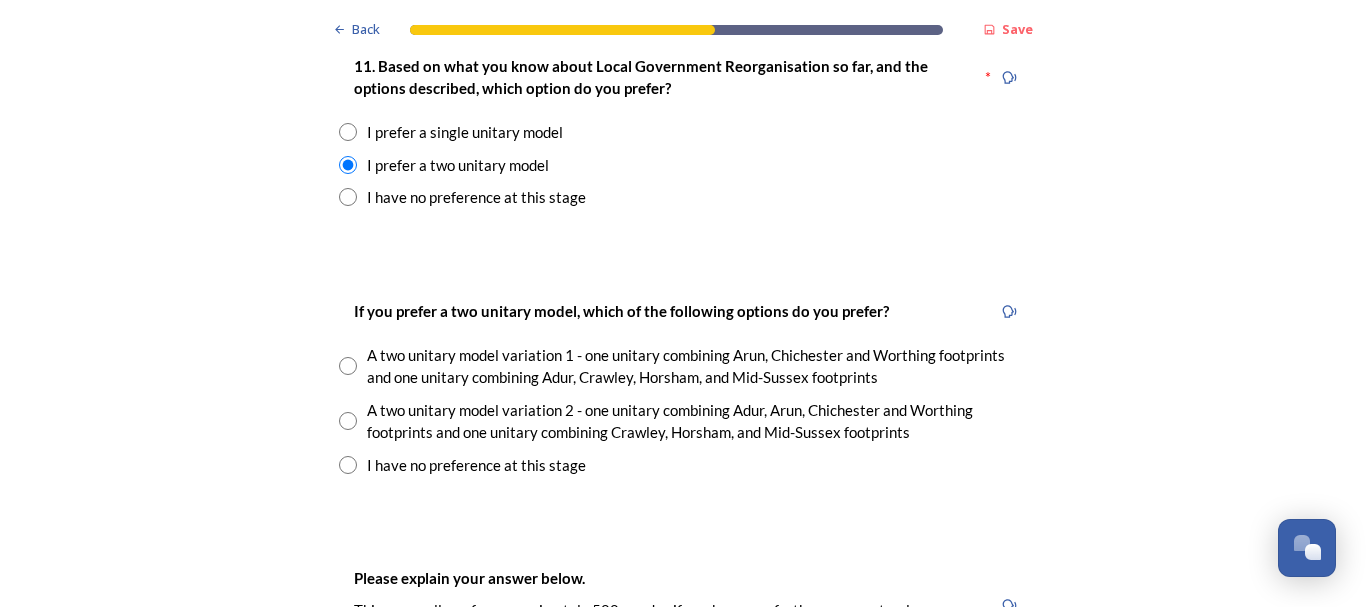scroll, scrollTop: 2813, scrollLeft: 0, axis: vertical 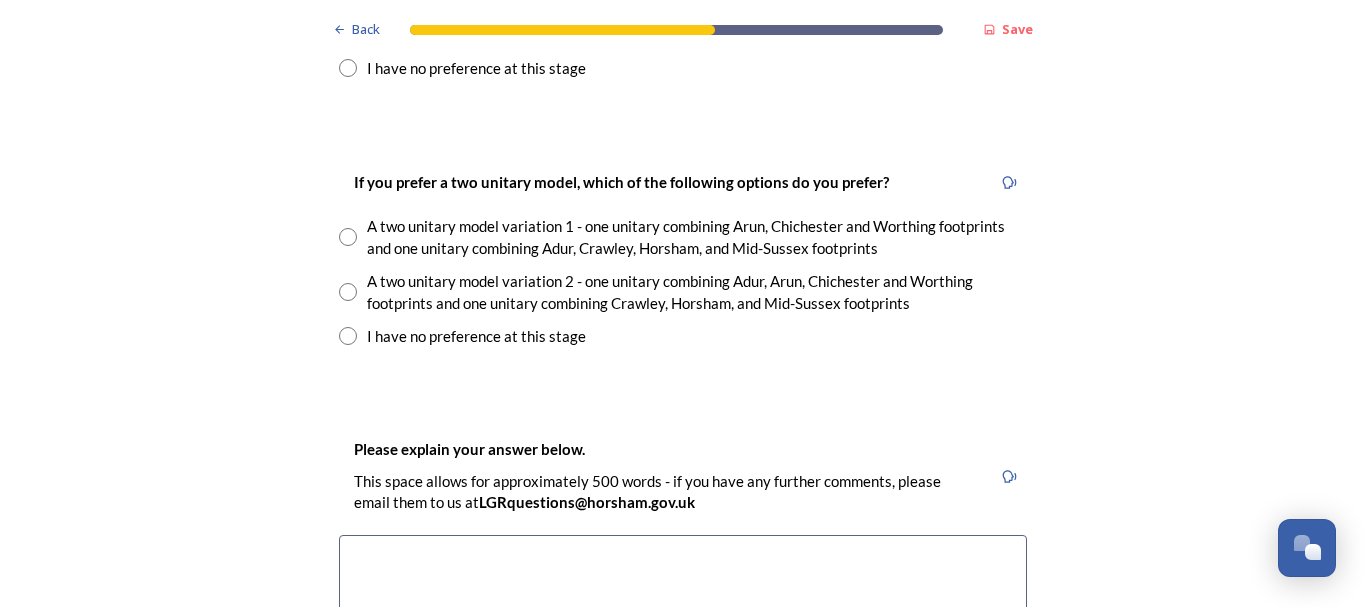 click at bounding box center (348, 336) 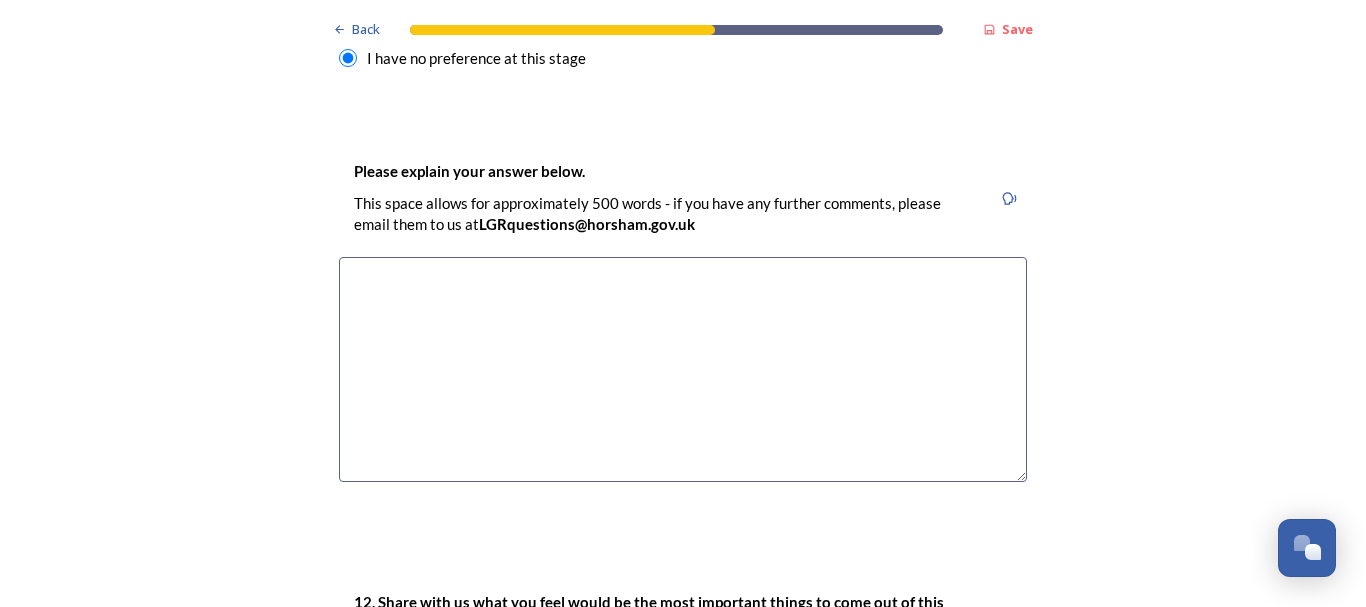 scroll, scrollTop: 3093, scrollLeft: 0, axis: vertical 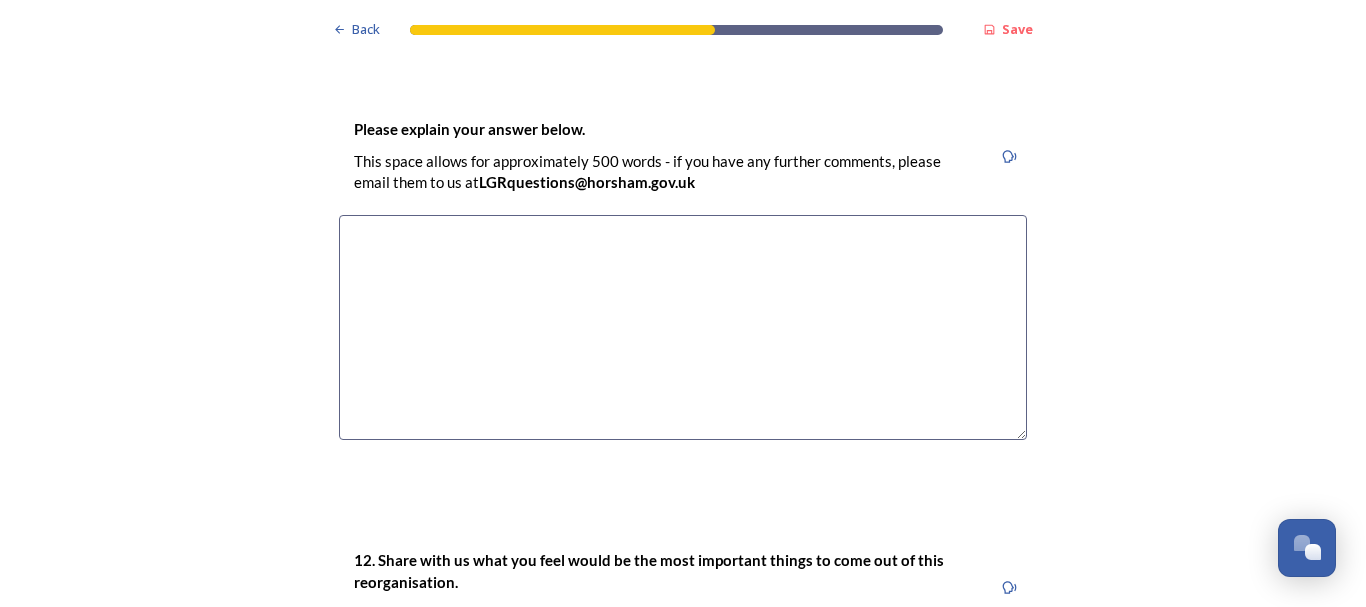 click at bounding box center [683, 327] 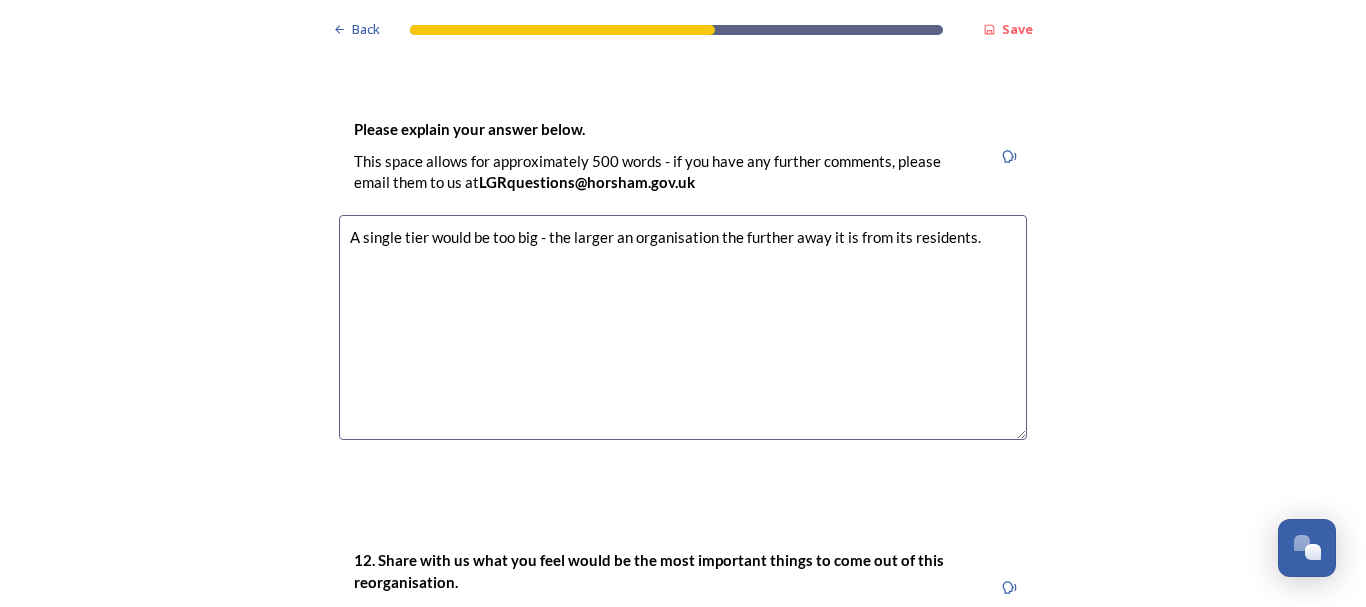 click on "A single tier would be too big - the larger an organisation the further away it is from its residents." at bounding box center [683, 327] 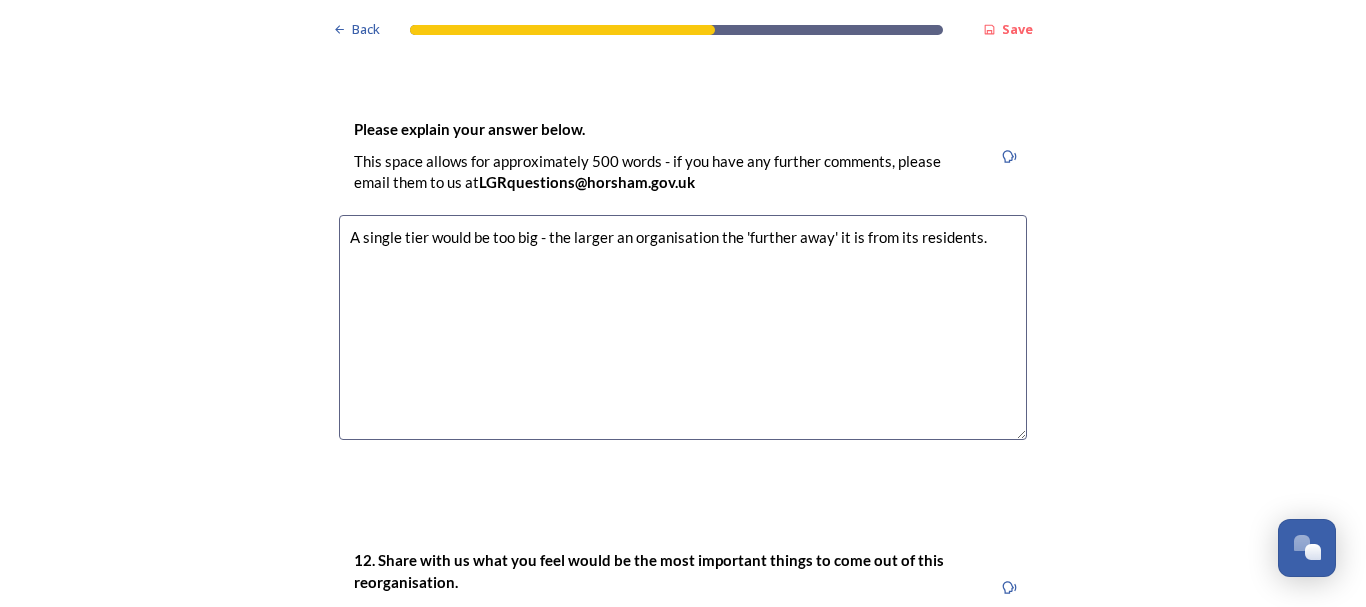 click on "A single tier would be too big - the larger an organisation the 'further away' it is from its residents." at bounding box center (683, 327) 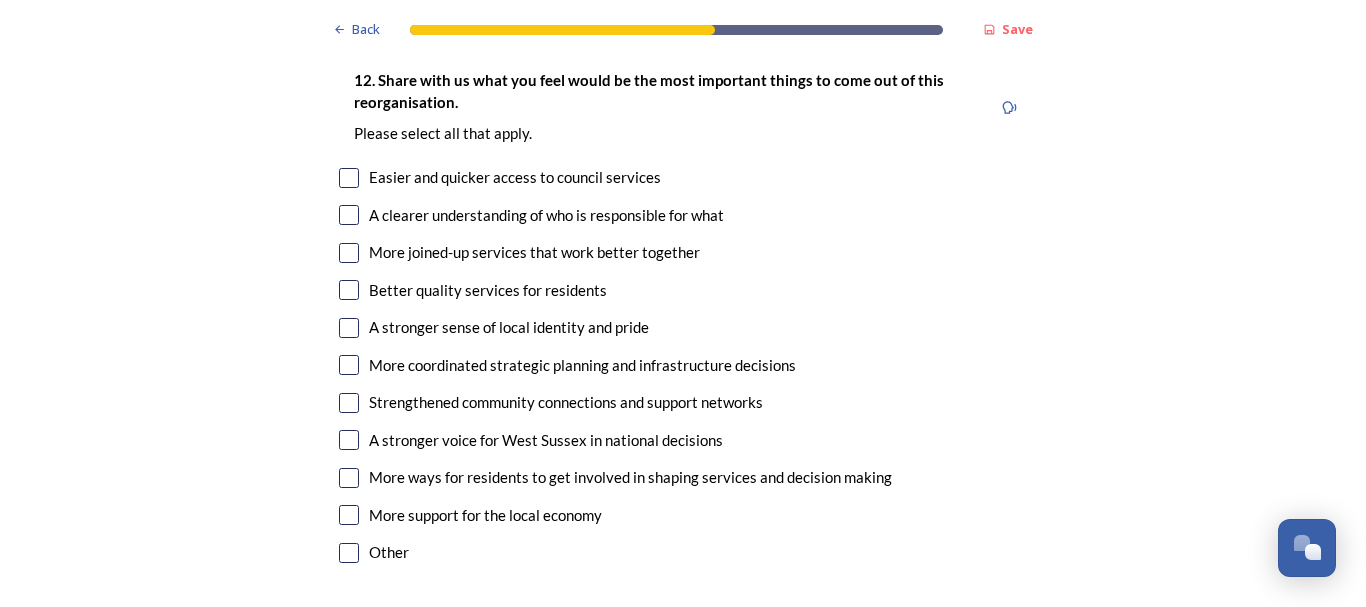scroll, scrollTop: 3653, scrollLeft: 0, axis: vertical 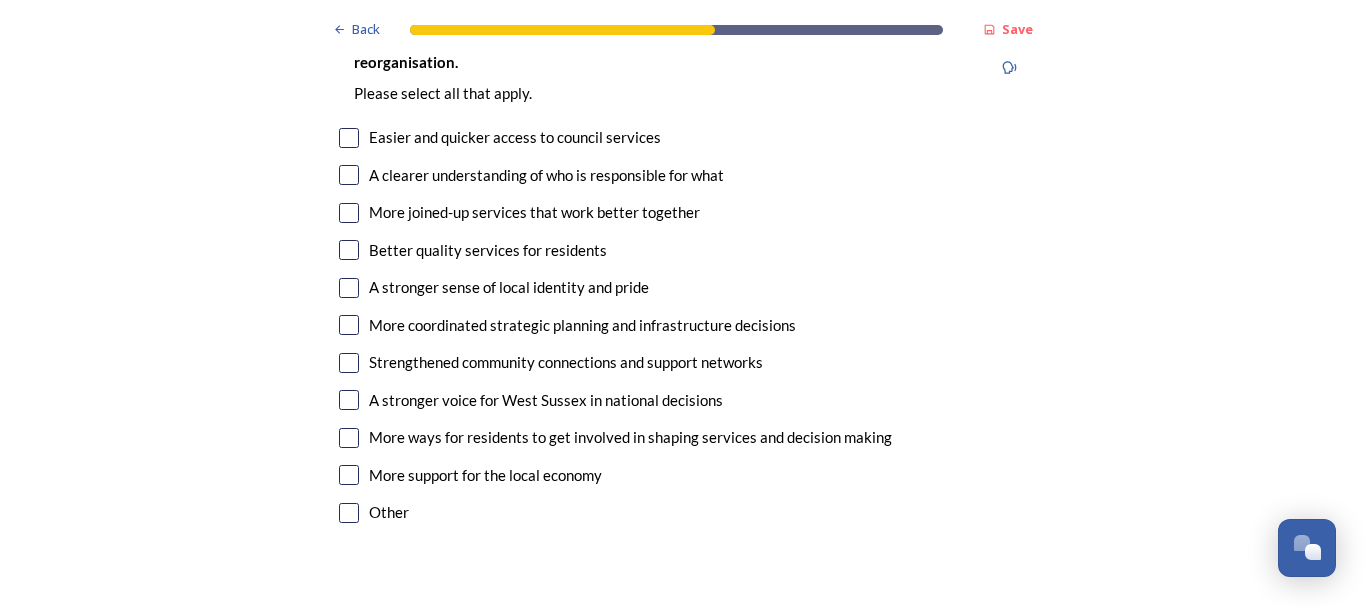 type on "A single tier would be too big - the larger an organisation the 'further away' it is from its residents in terms of understanding/responding to their needs and being accessible.." 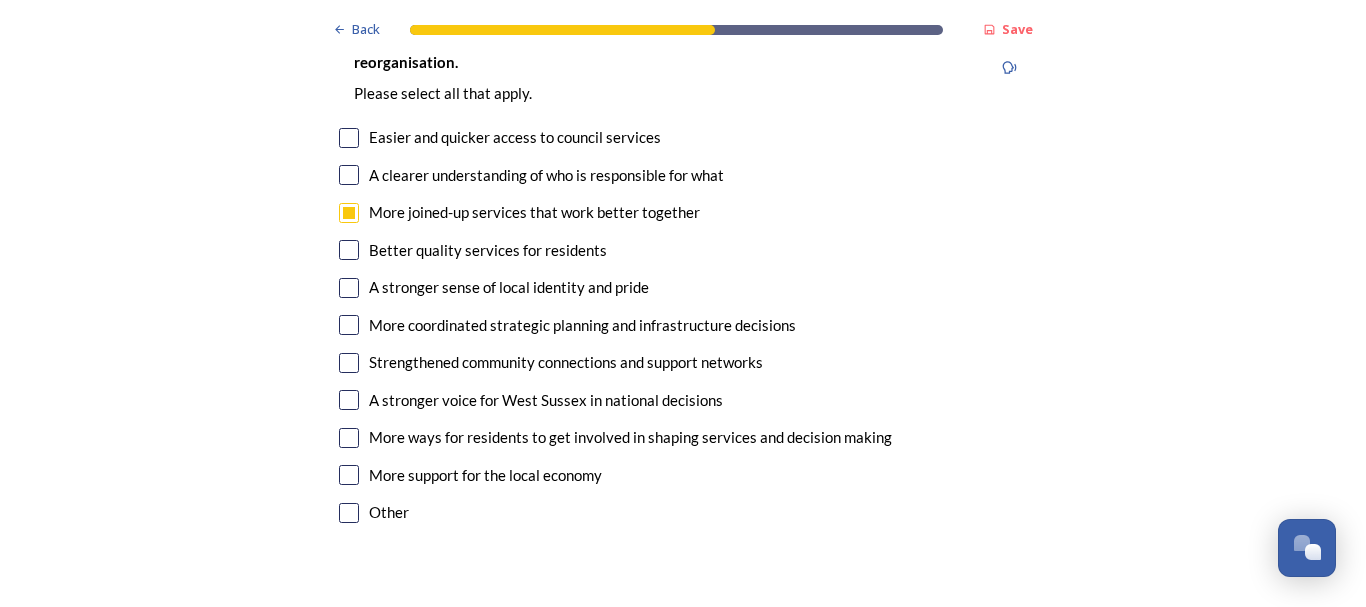 click at bounding box center (349, 175) 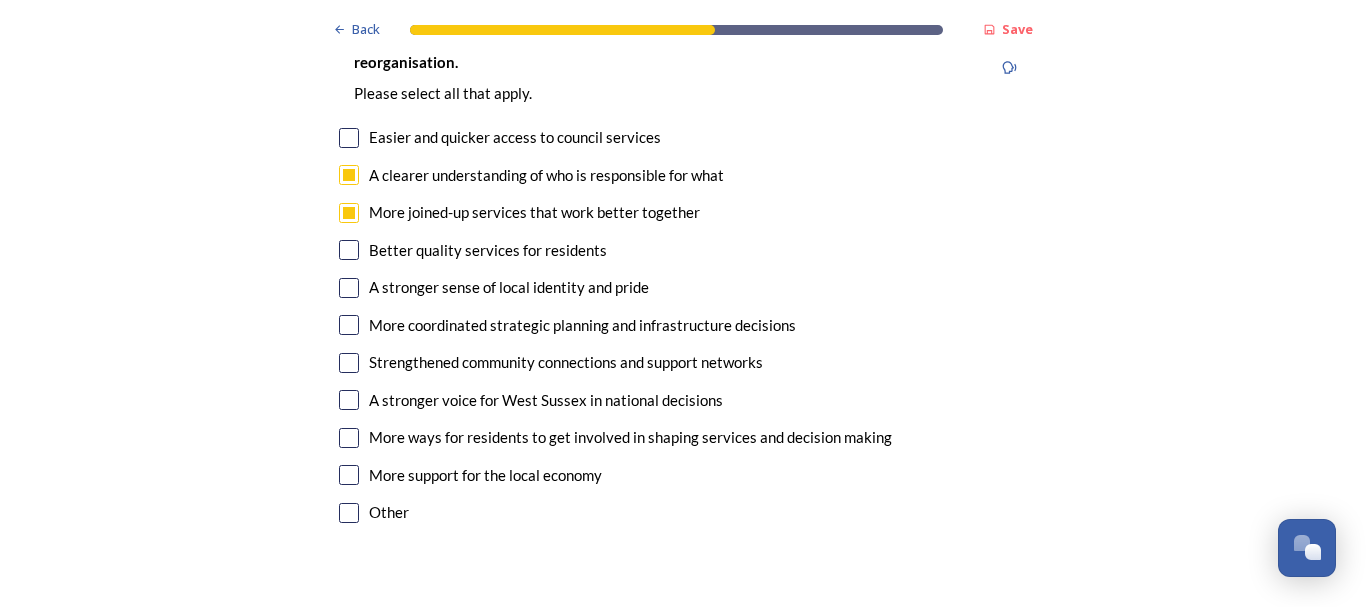 click at bounding box center [349, 325] 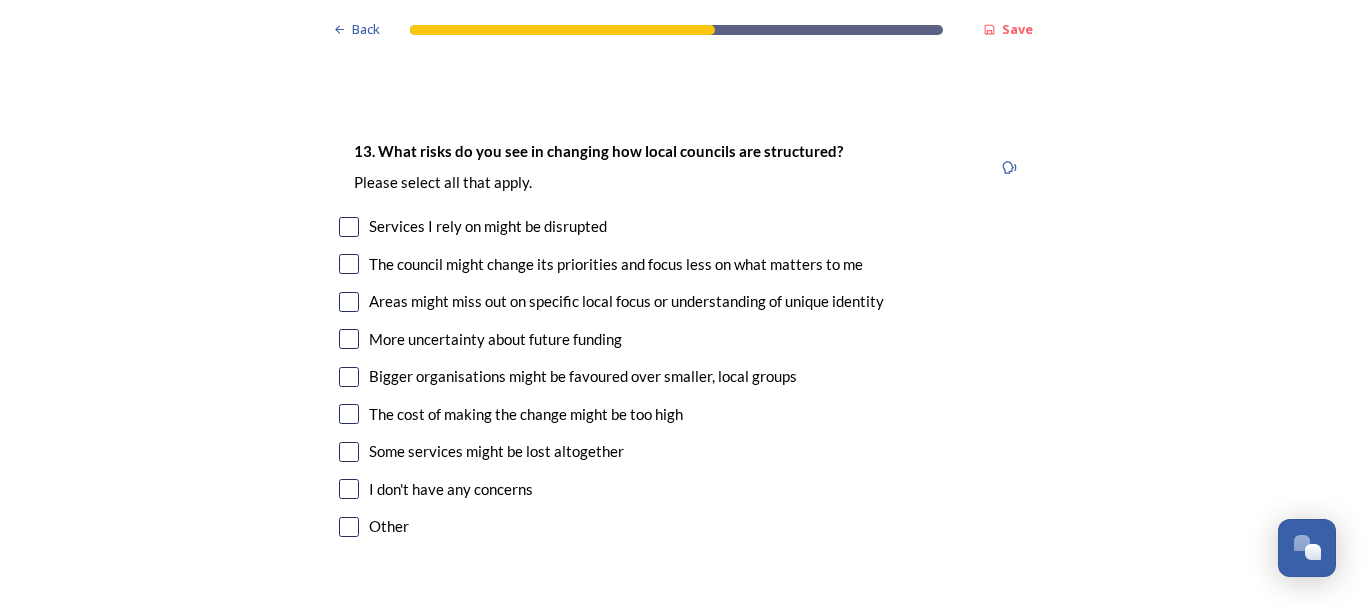scroll, scrollTop: 4173, scrollLeft: 0, axis: vertical 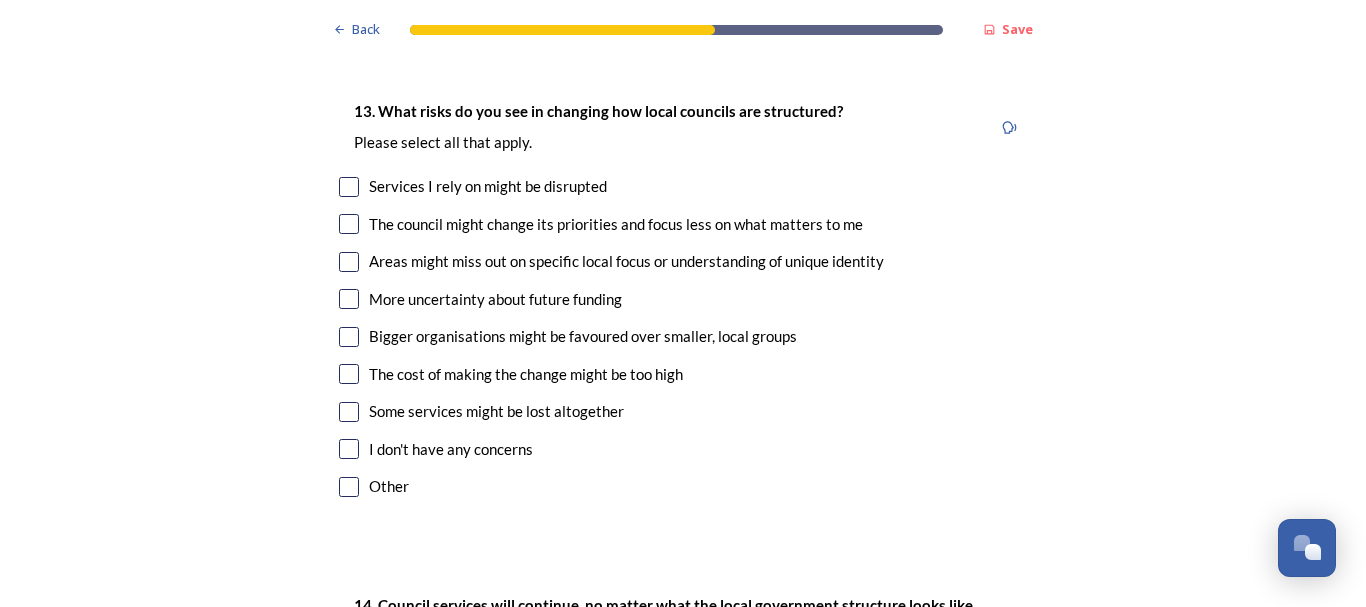 click at bounding box center [349, 224] 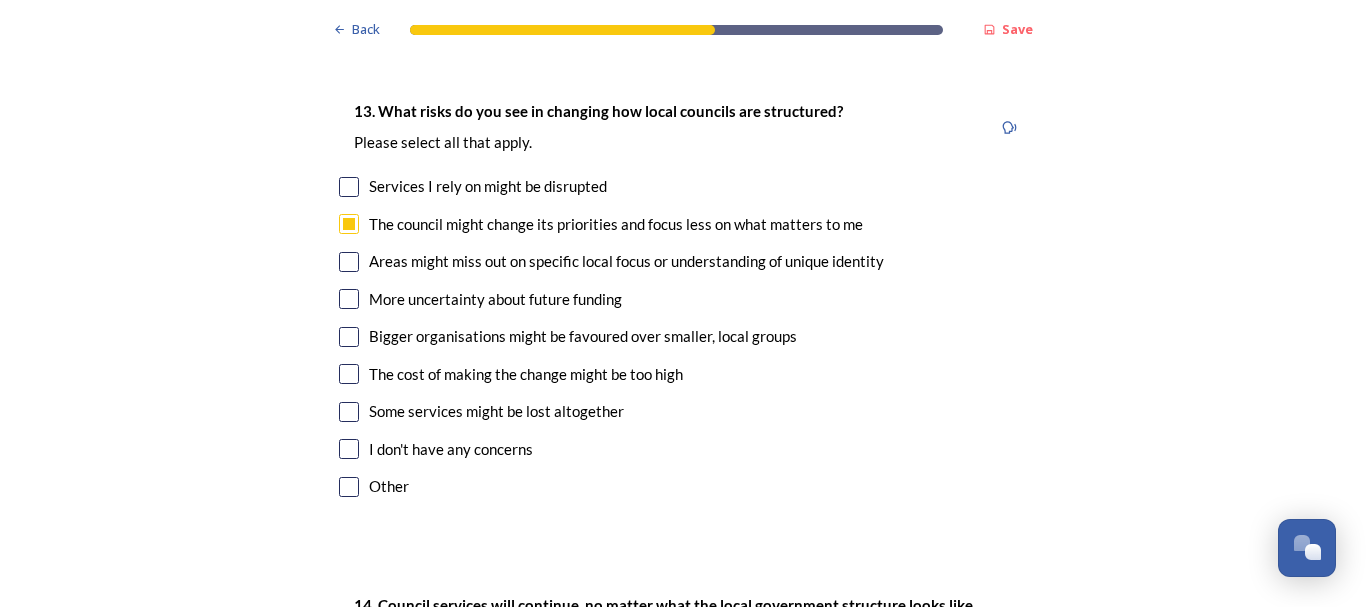 click at bounding box center (349, 262) 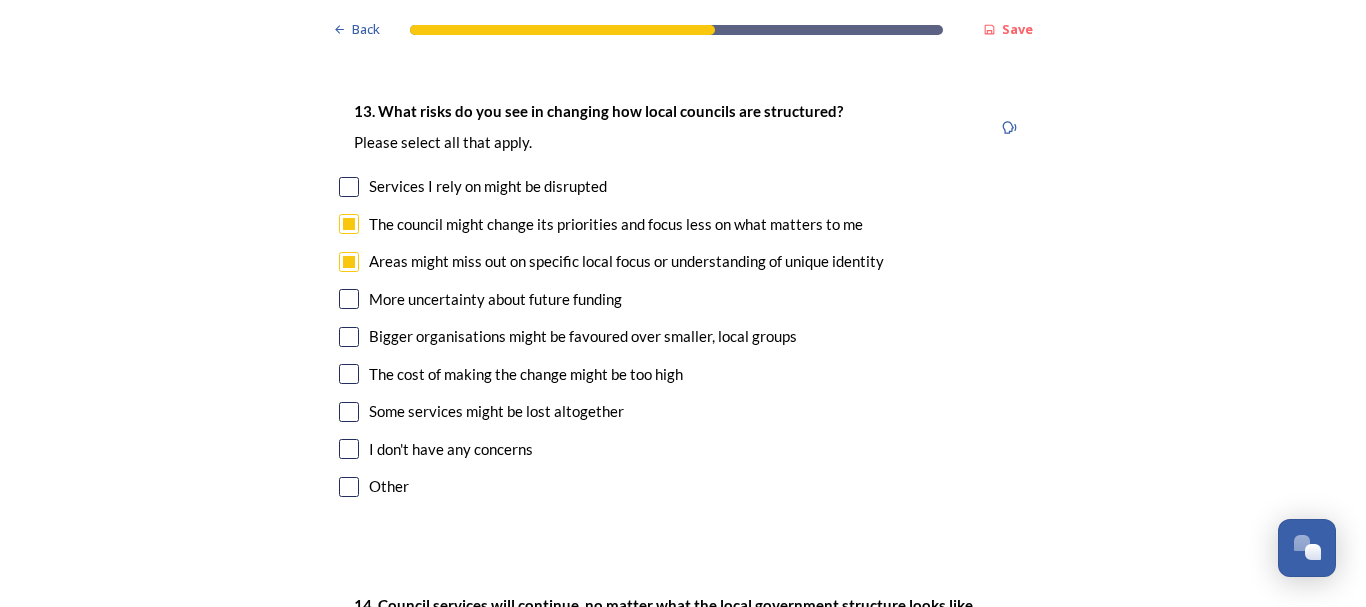 click at bounding box center [349, 337] 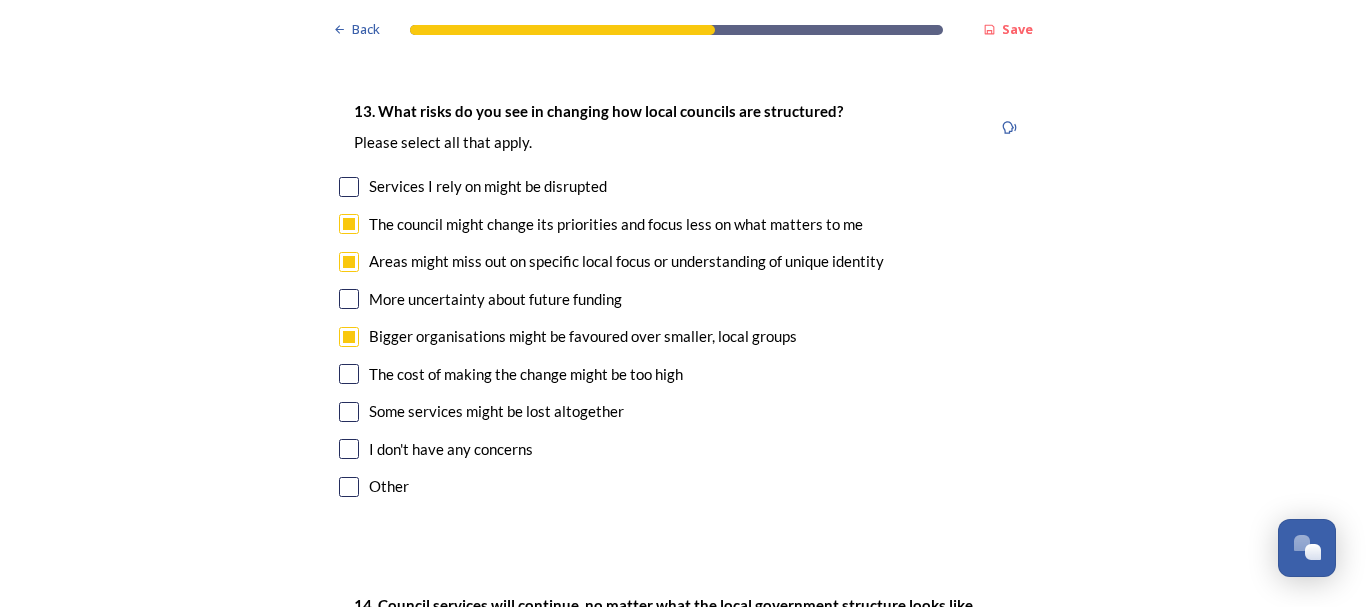 click at bounding box center (349, 299) 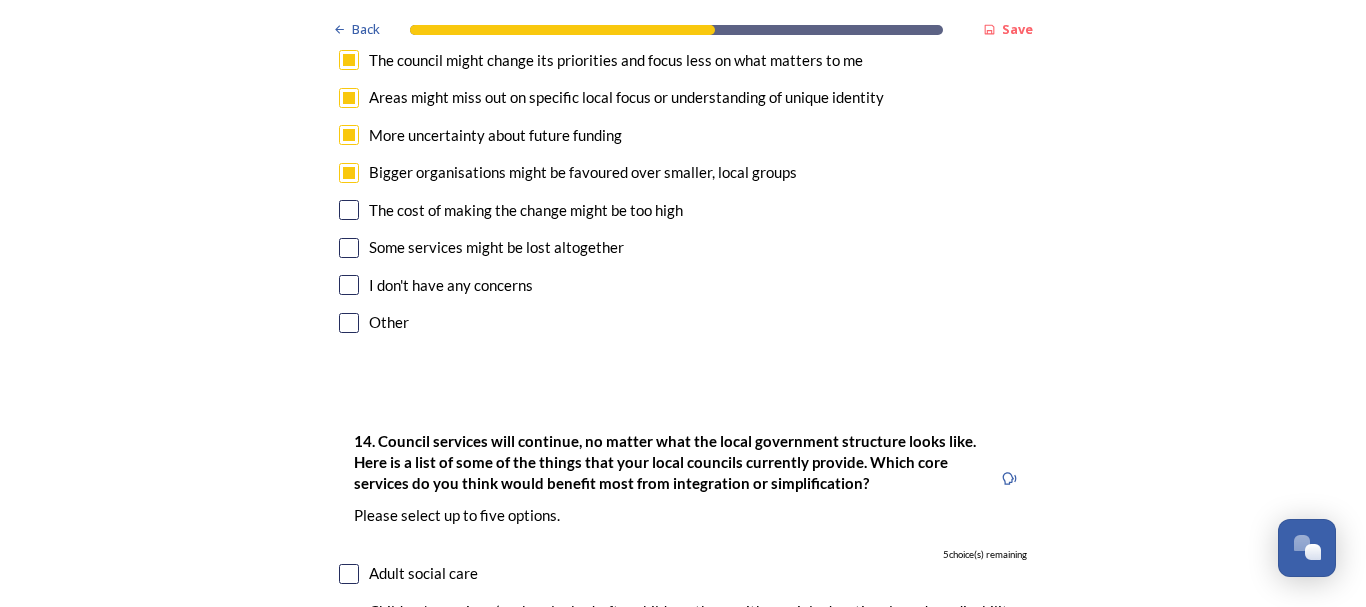 scroll, scrollTop: 4373, scrollLeft: 0, axis: vertical 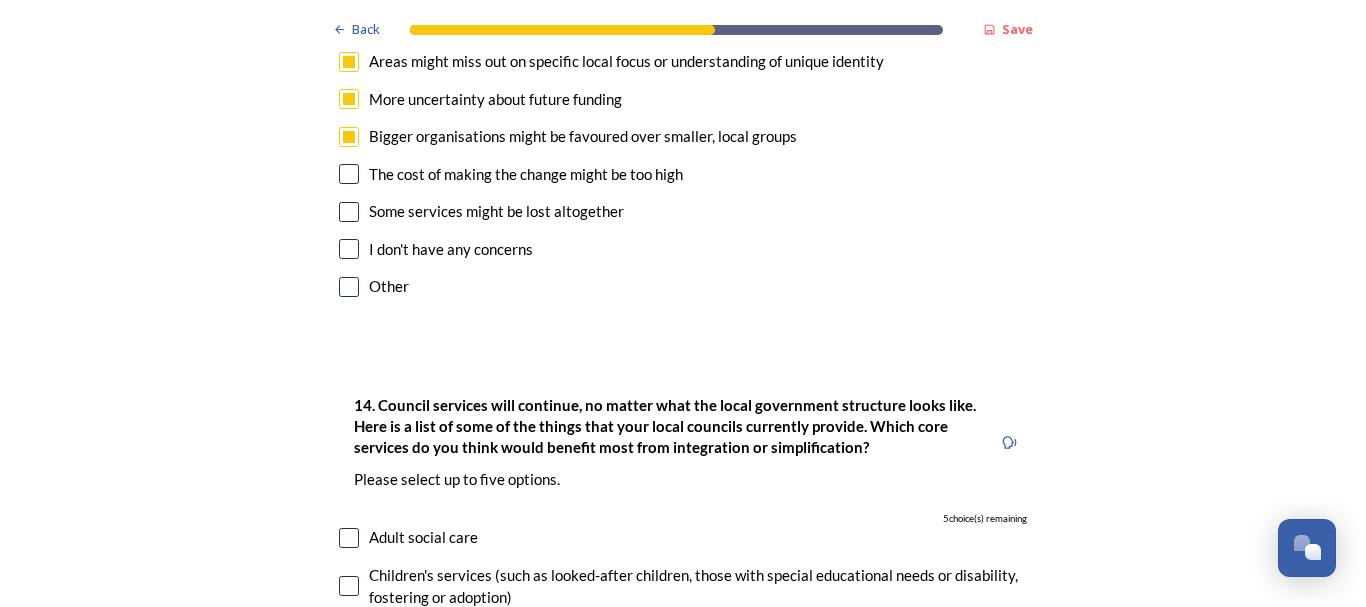 click at bounding box center (349, 212) 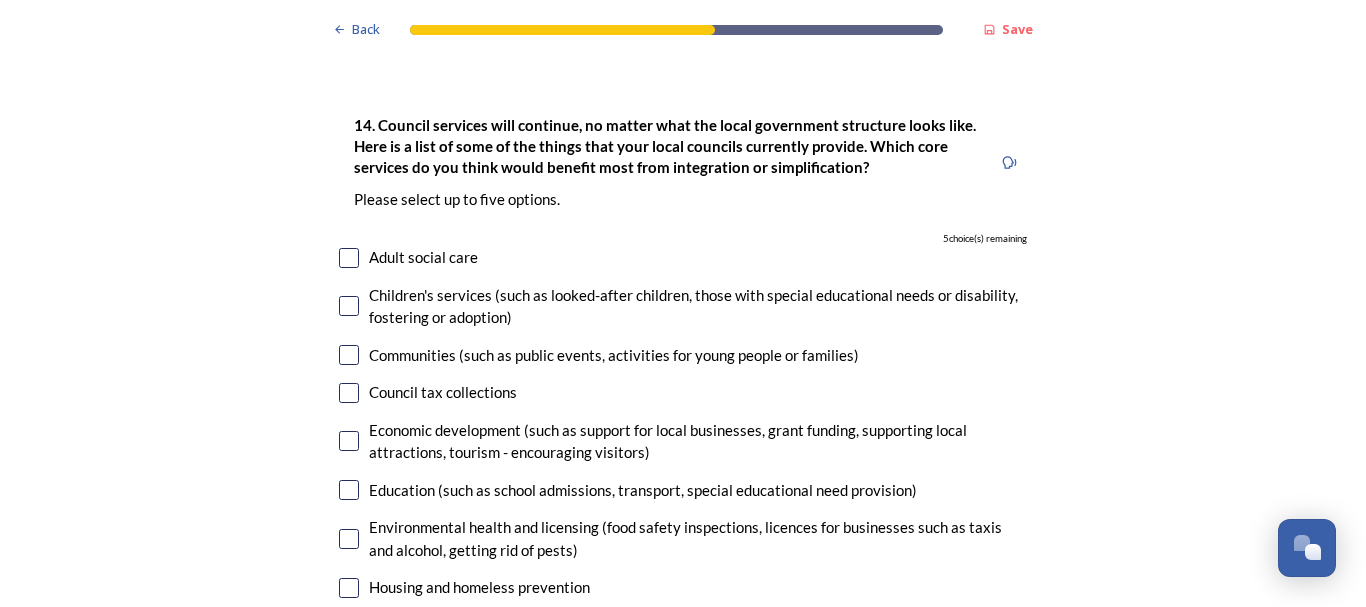 scroll, scrollTop: 4693, scrollLeft: 0, axis: vertical 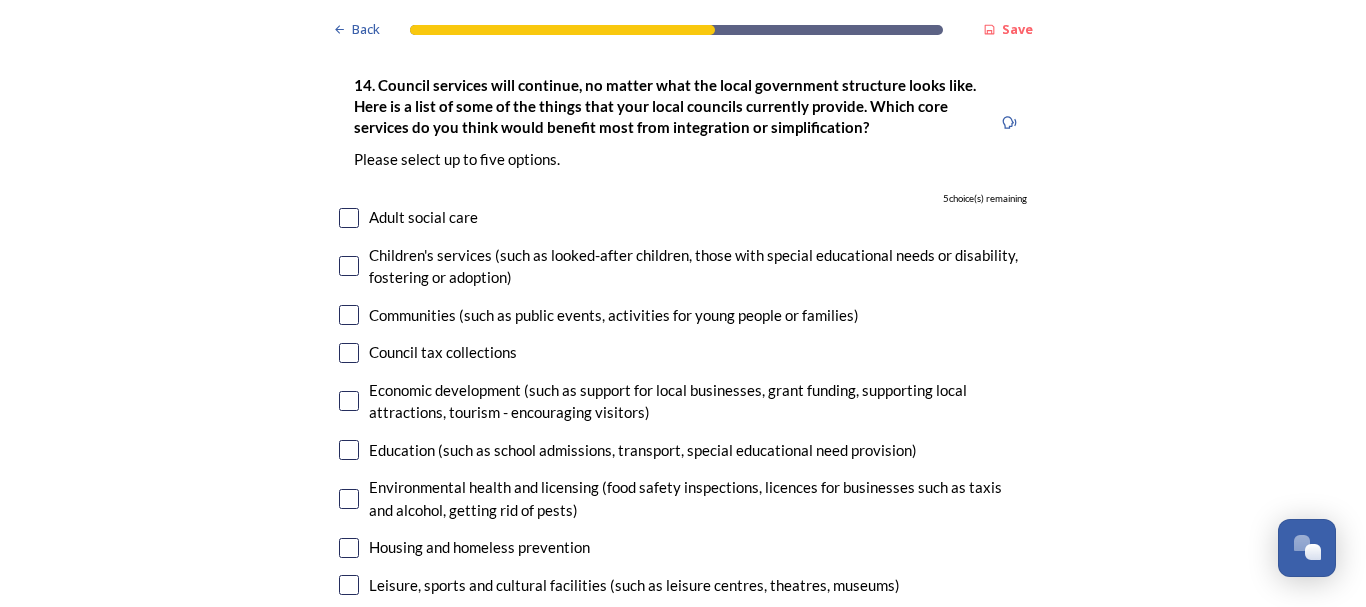 click at bounding box center [349, 218] 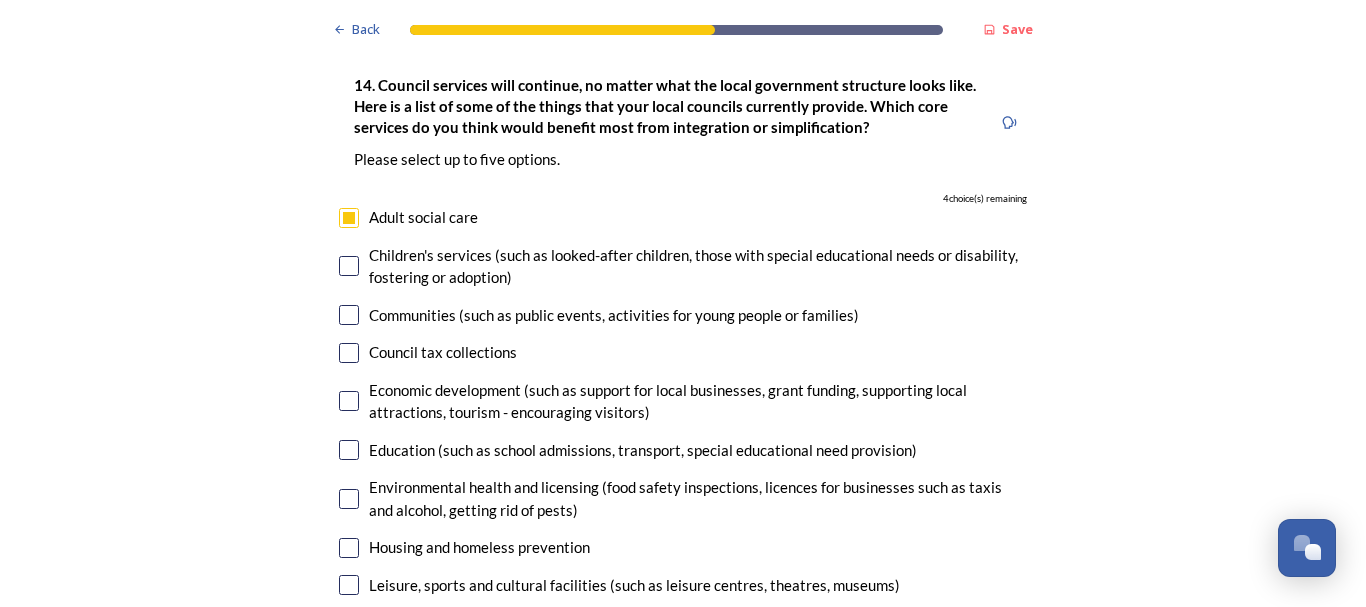 click at bounding box center [349, 266] 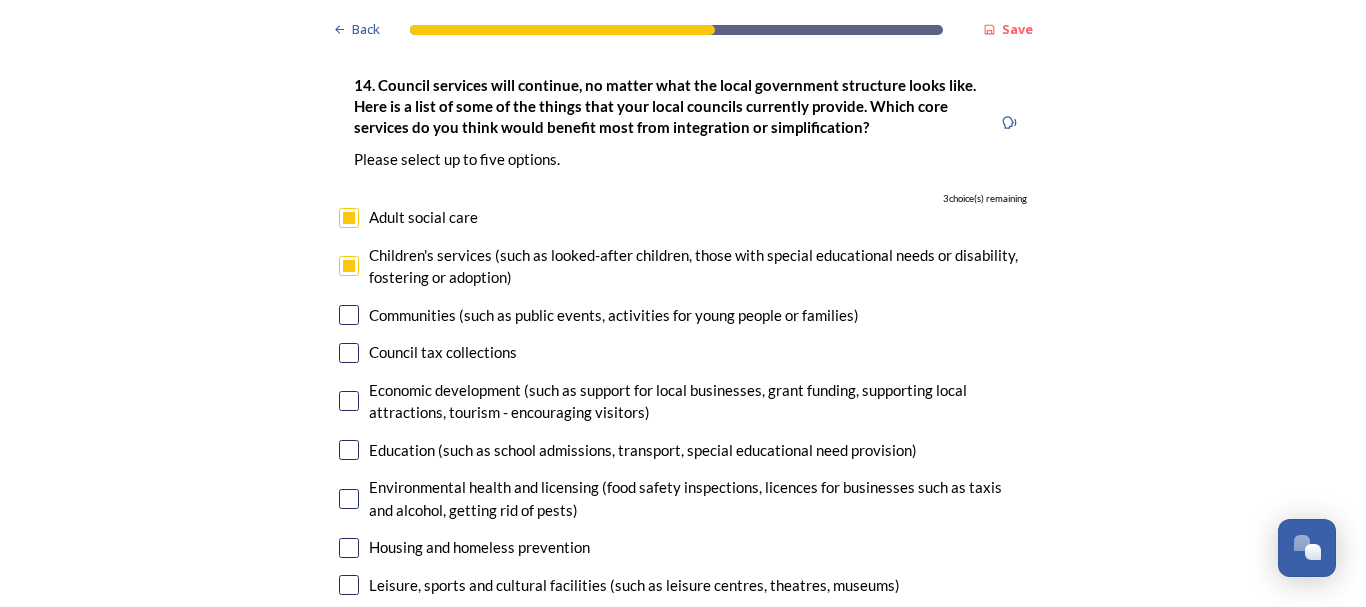 click at bounding box center (349, 353) 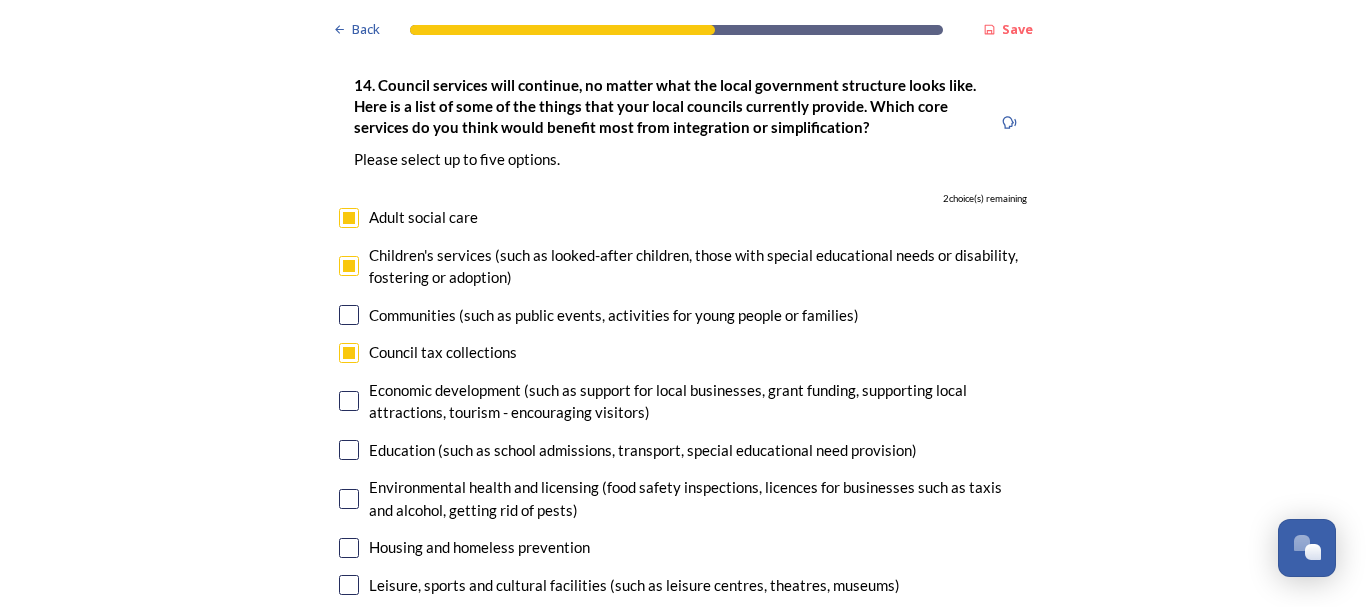 click at bounding box center (349, 450) 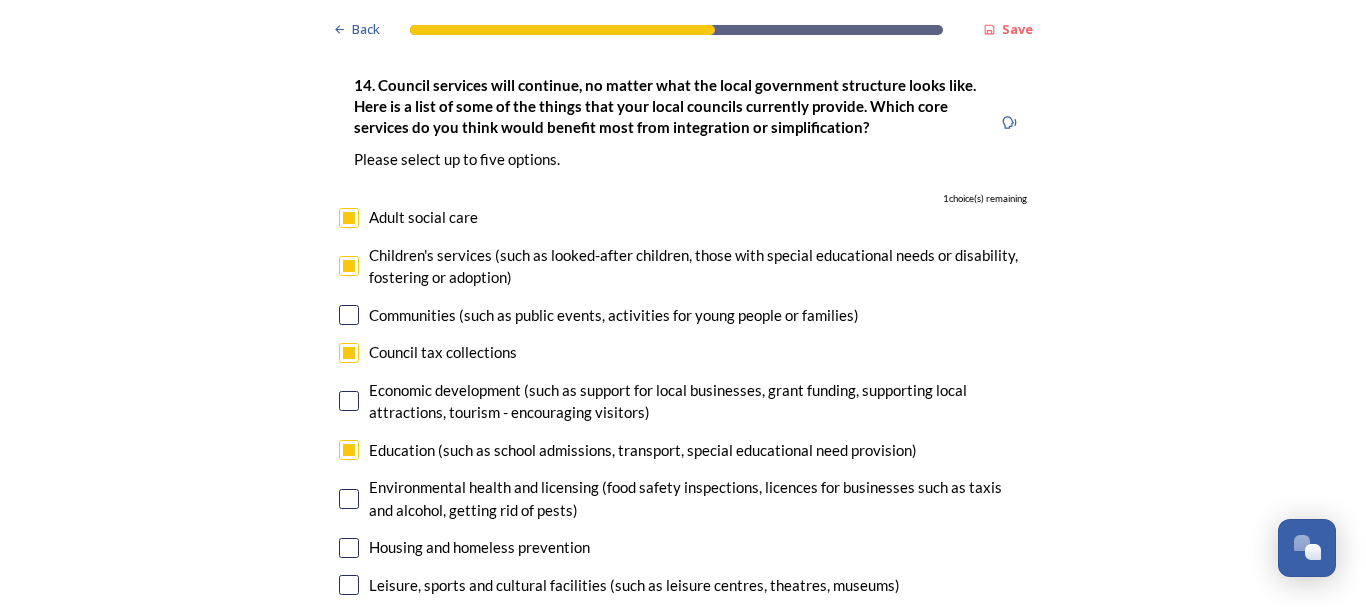 click at bounding box center [349, 499] 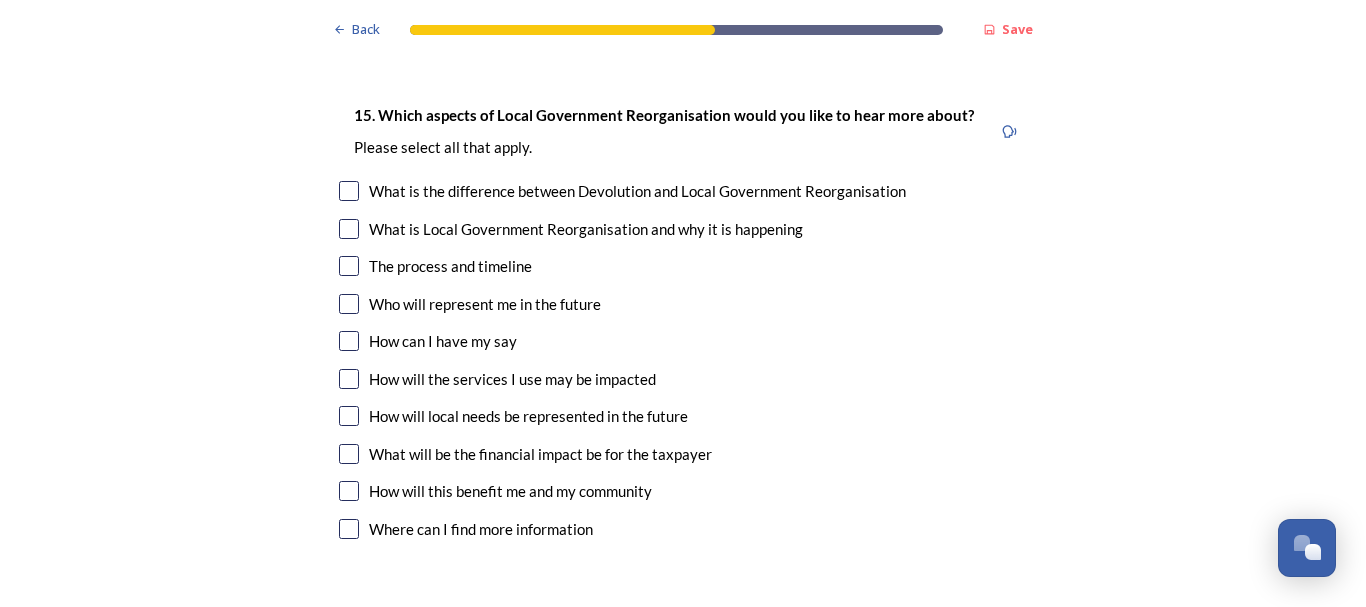 scroll, scrollTop: 5717, scrollLeft: 0, axis: vertical 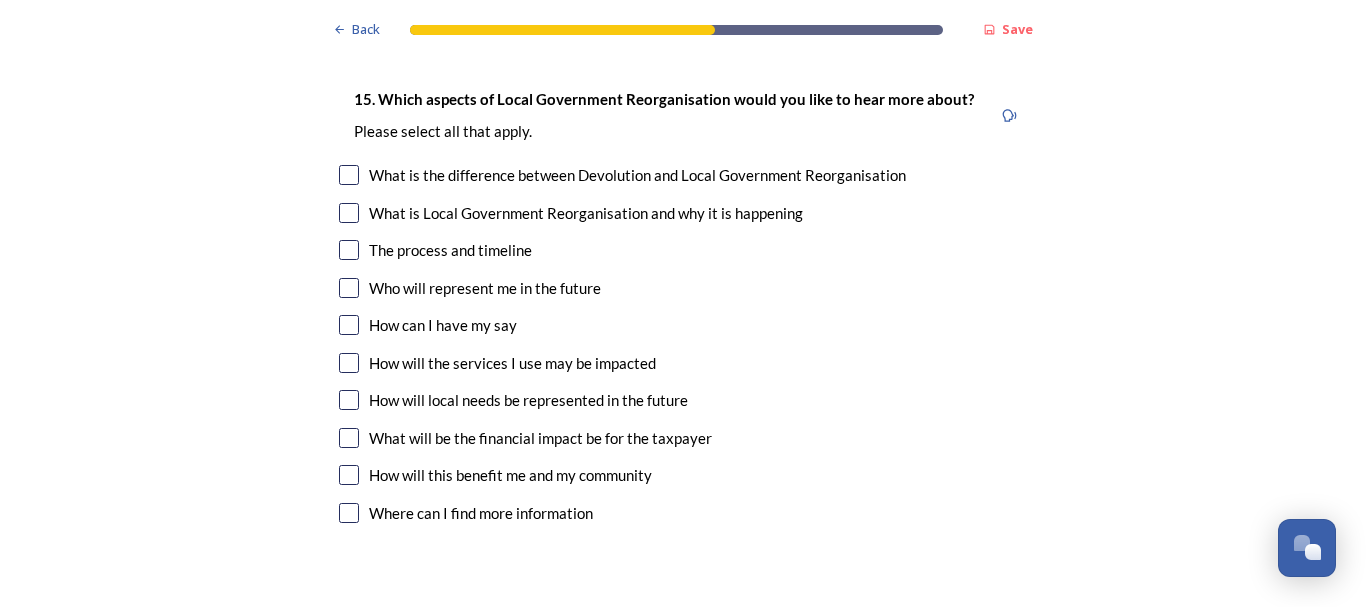 click at bounding box center [349, 288] 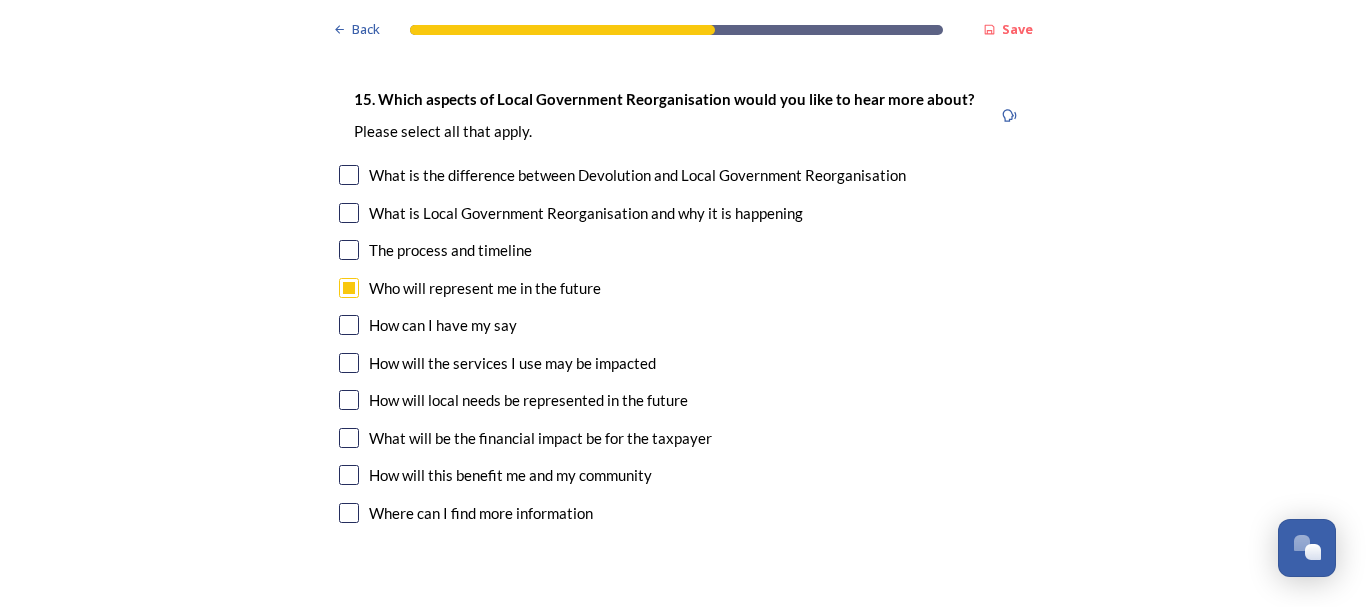 click at bounding box center [349, 363] 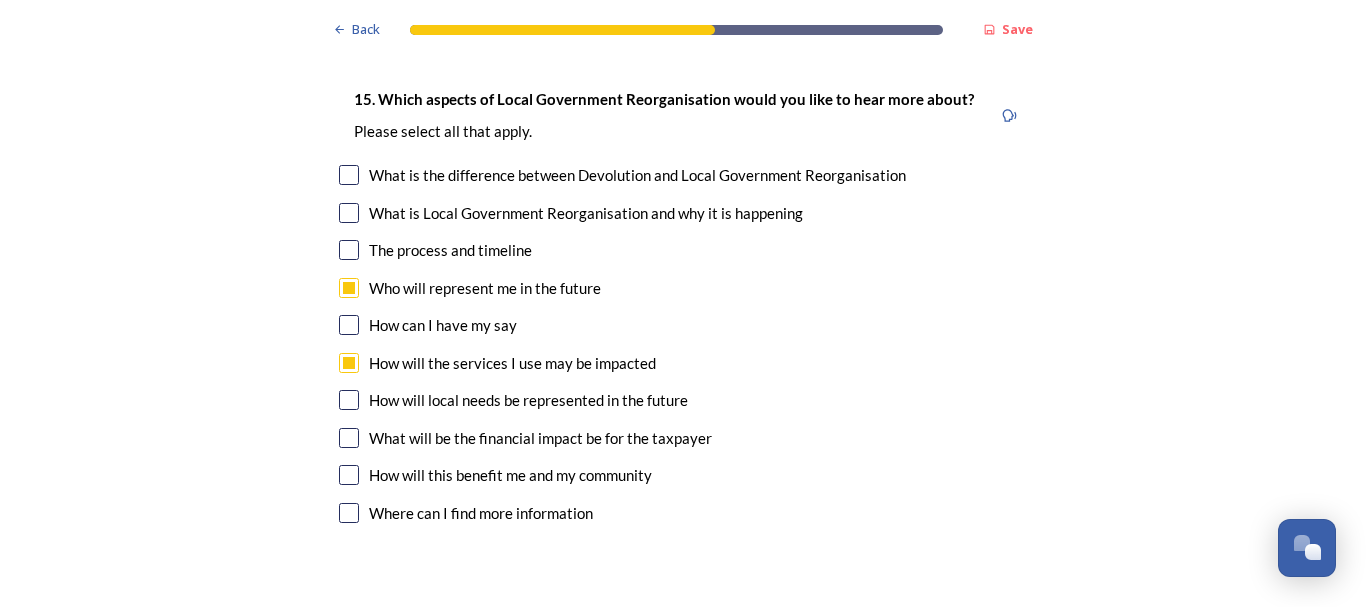 click at bounding box center (349, 400) 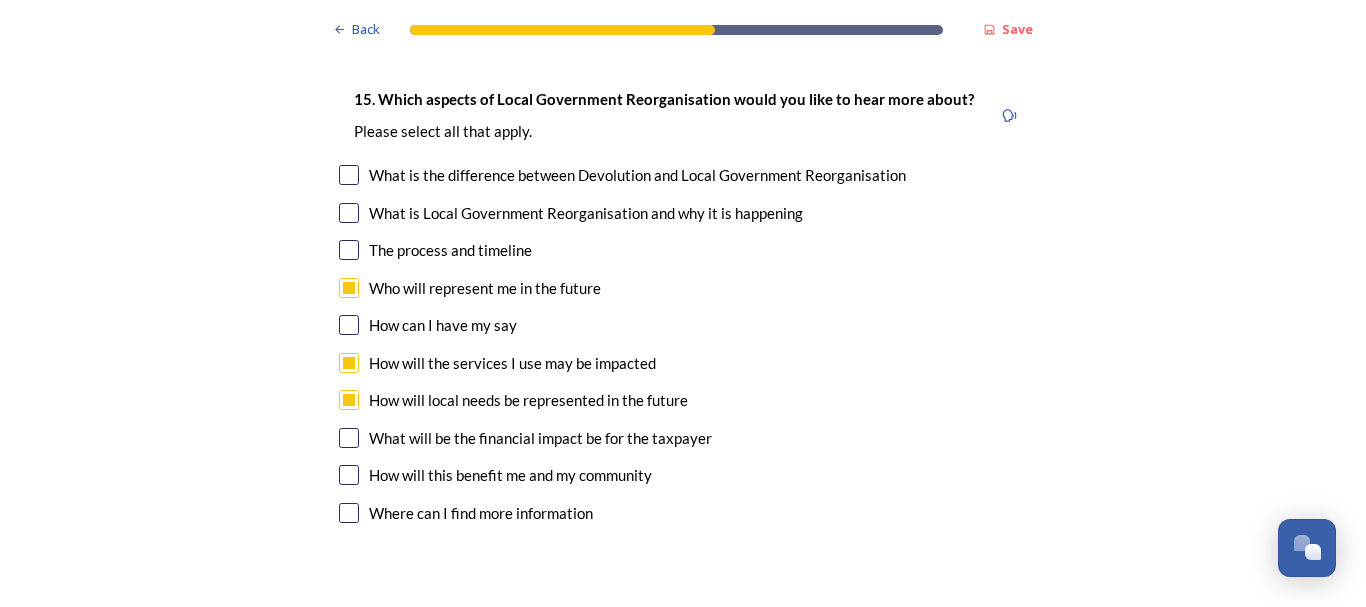 click at bounding box center [349, 438] 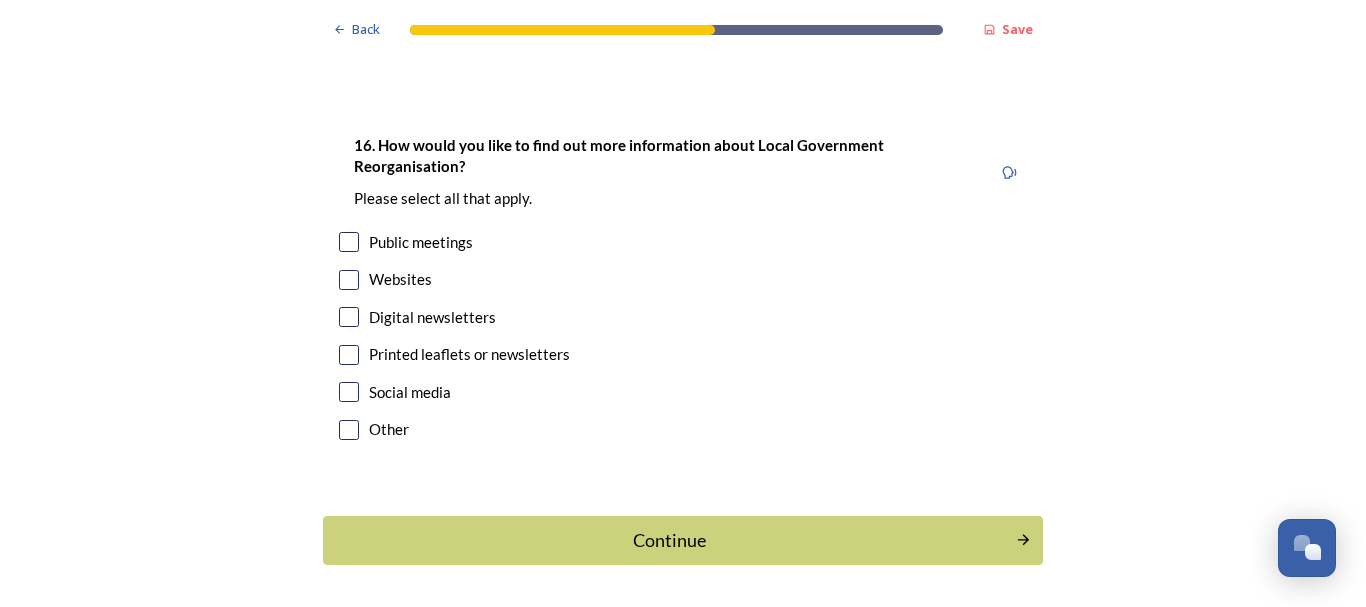 scroll, scrollTop: 6237, scrollLeft: 0, axis: vertical 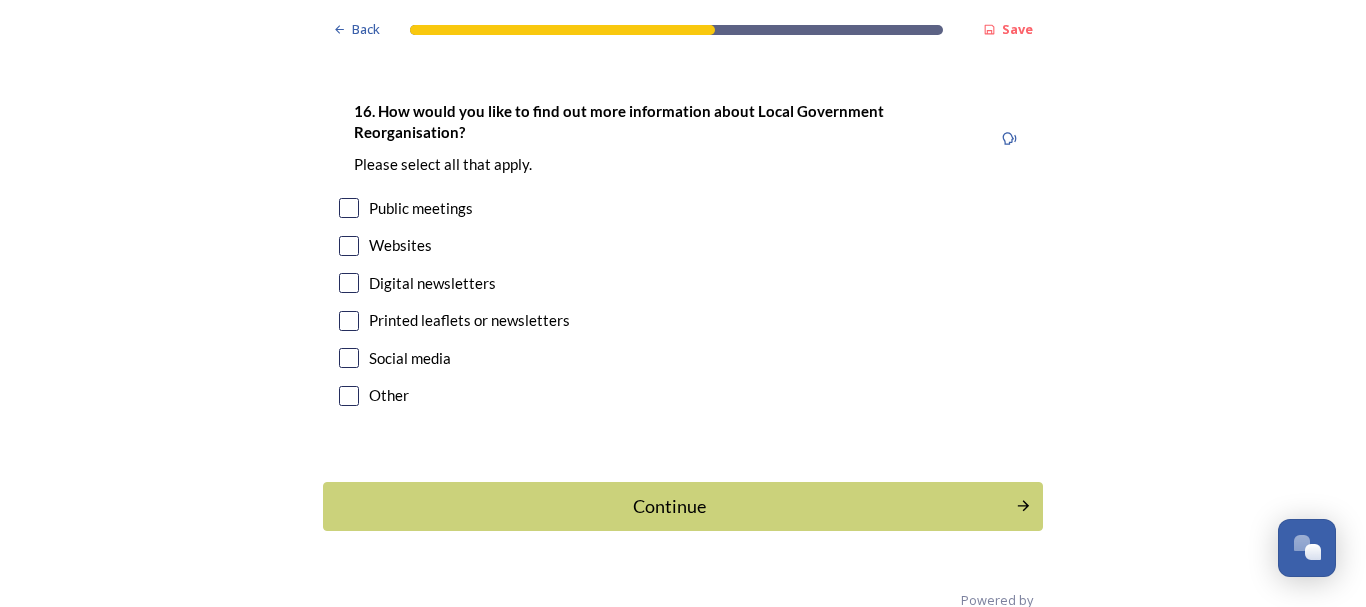click at bounding box center [349, 246] 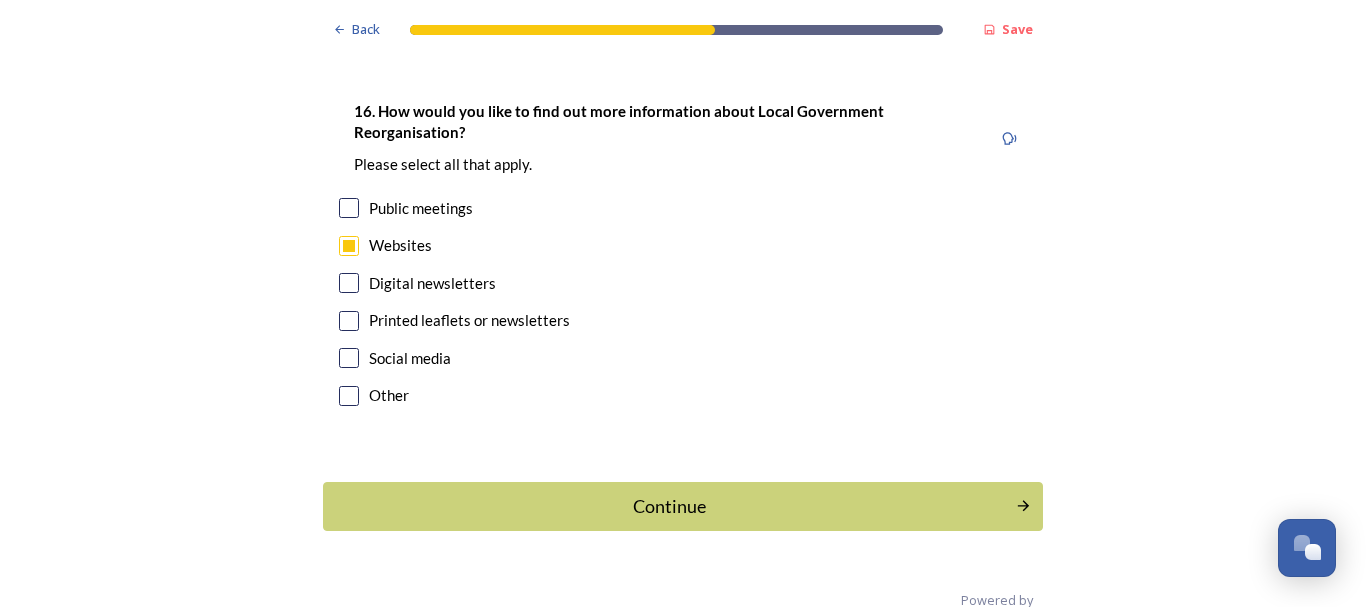 click at bounding box center [349, 283] 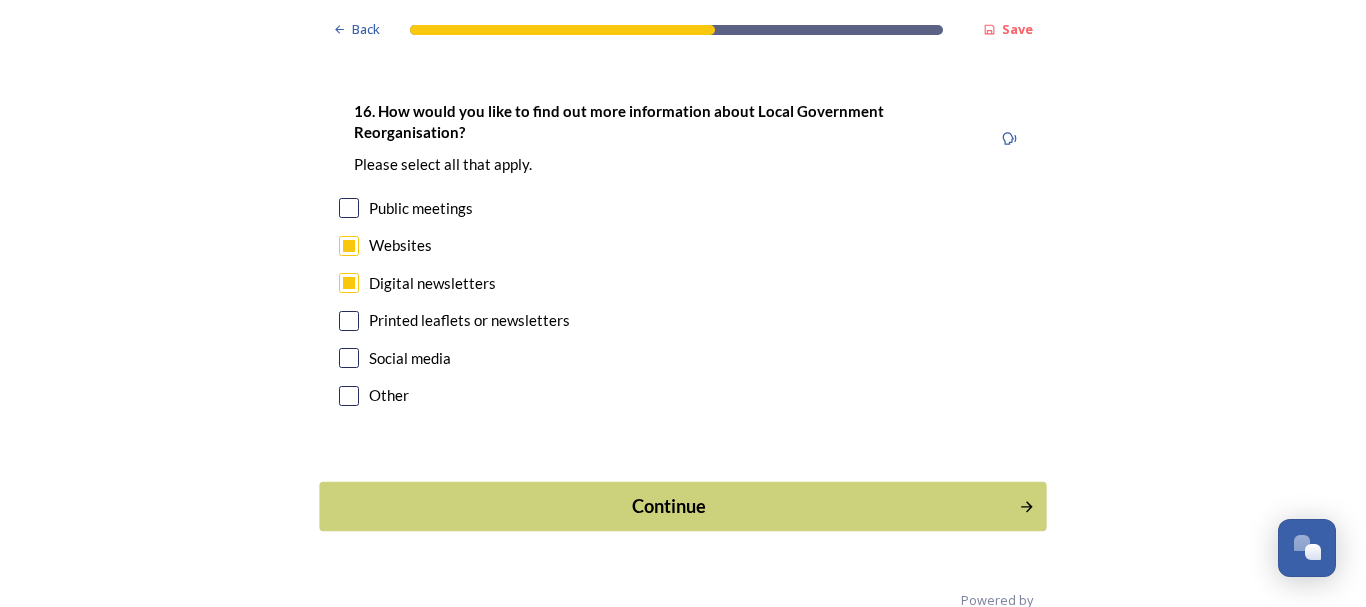click on "Continue" at bounding box center (669, 506) 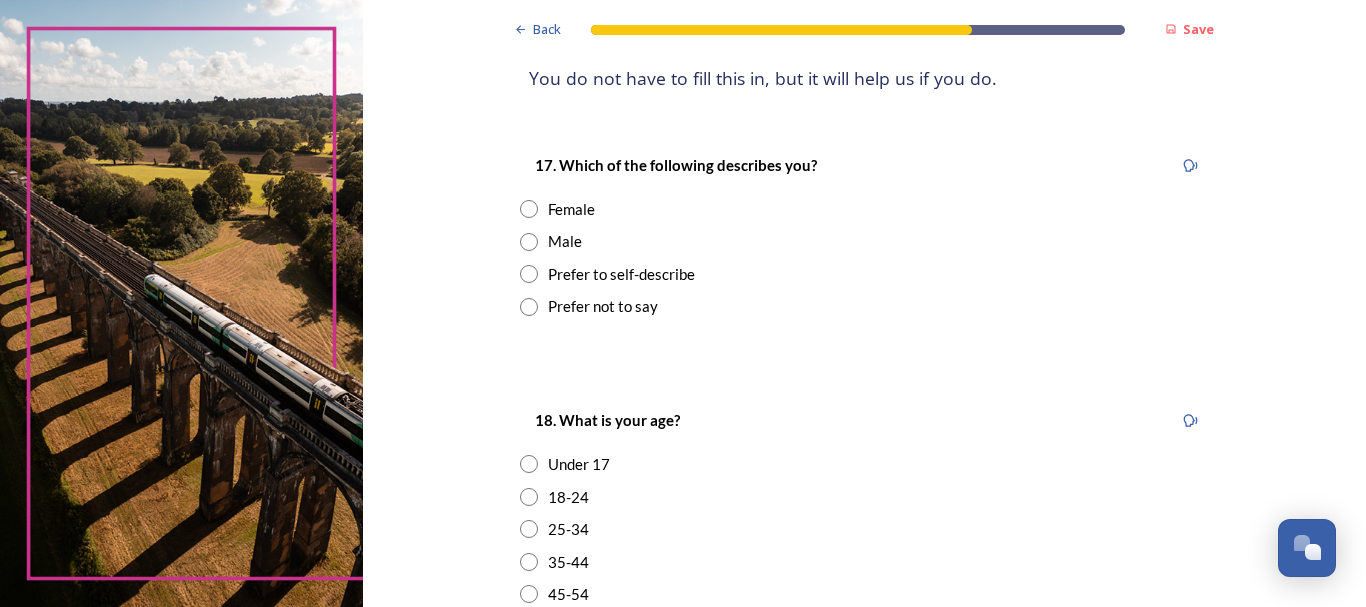 scroll, scrollTop: 280, scrollLeft: 0, axis: vertical 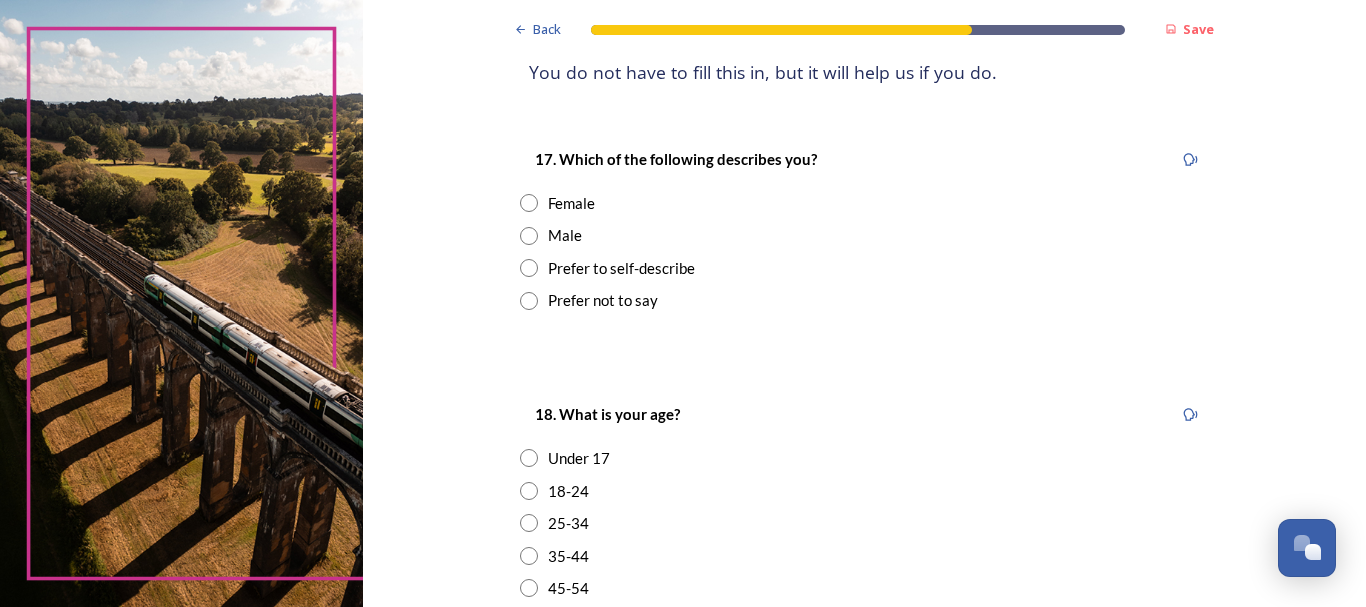 click at bounding box center [529, 203] 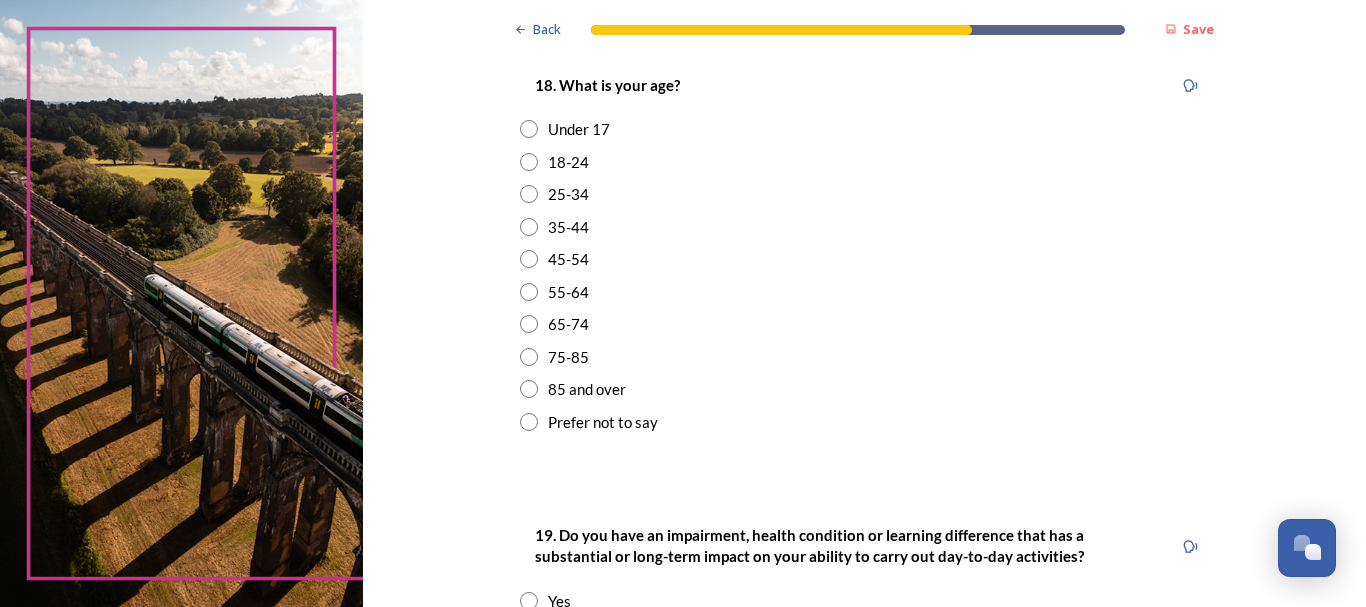scroll, scrollTop: 640, scrollLeft: 0, axis: vertical 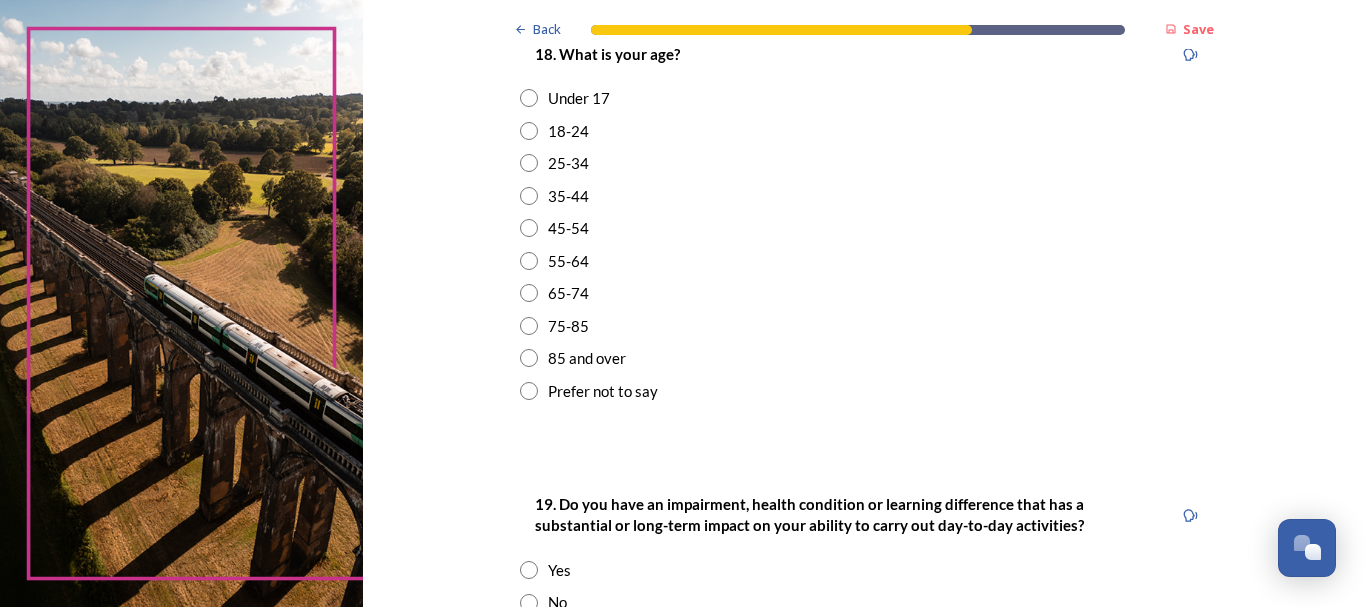 click at bounding box center [529, 261] 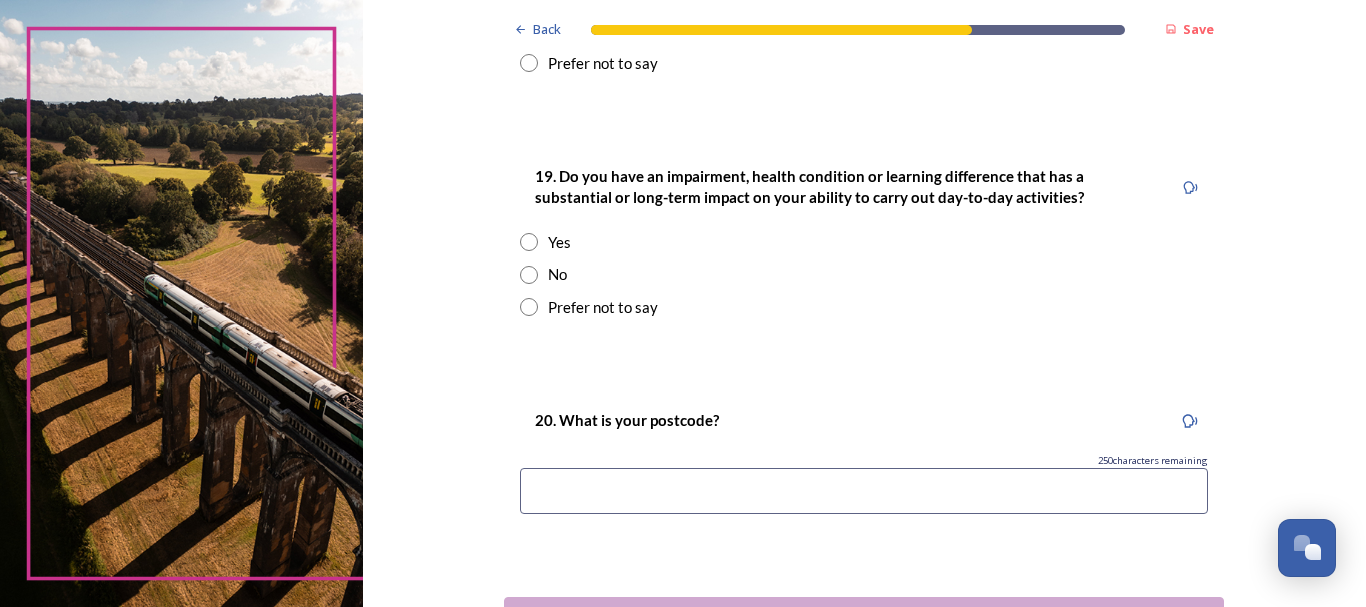 scroll, scrollTop: 1000, scrollLeft: 0, axis: vertical 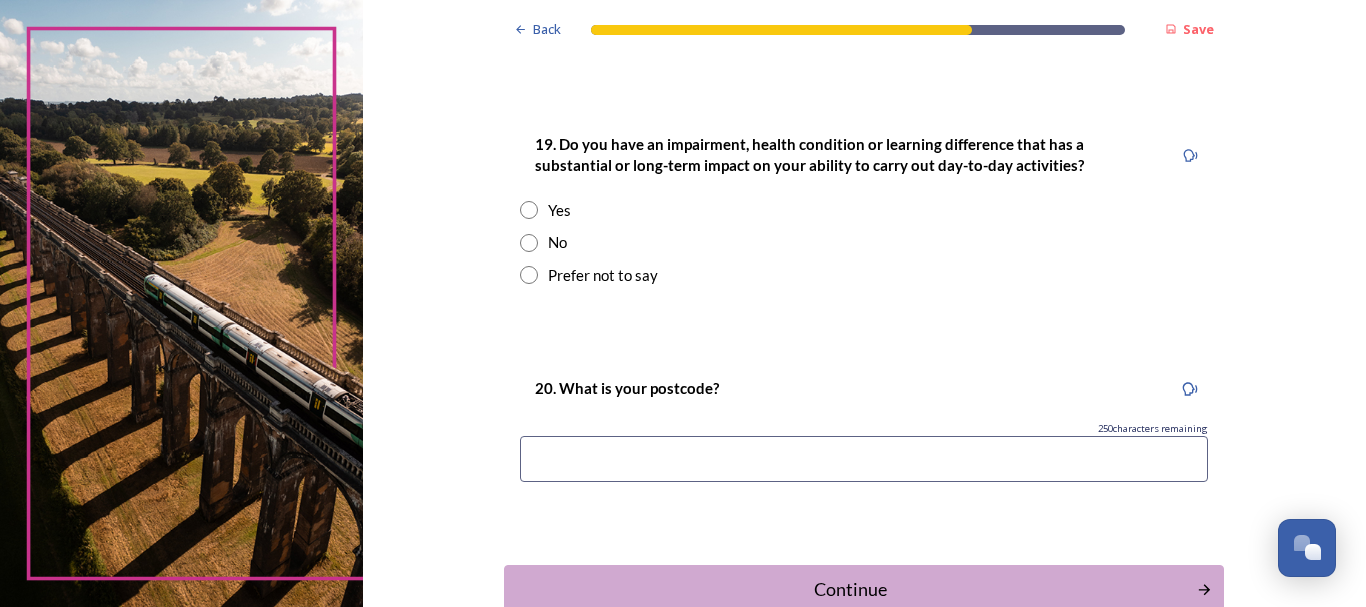 click at bounding box center [529, 243] 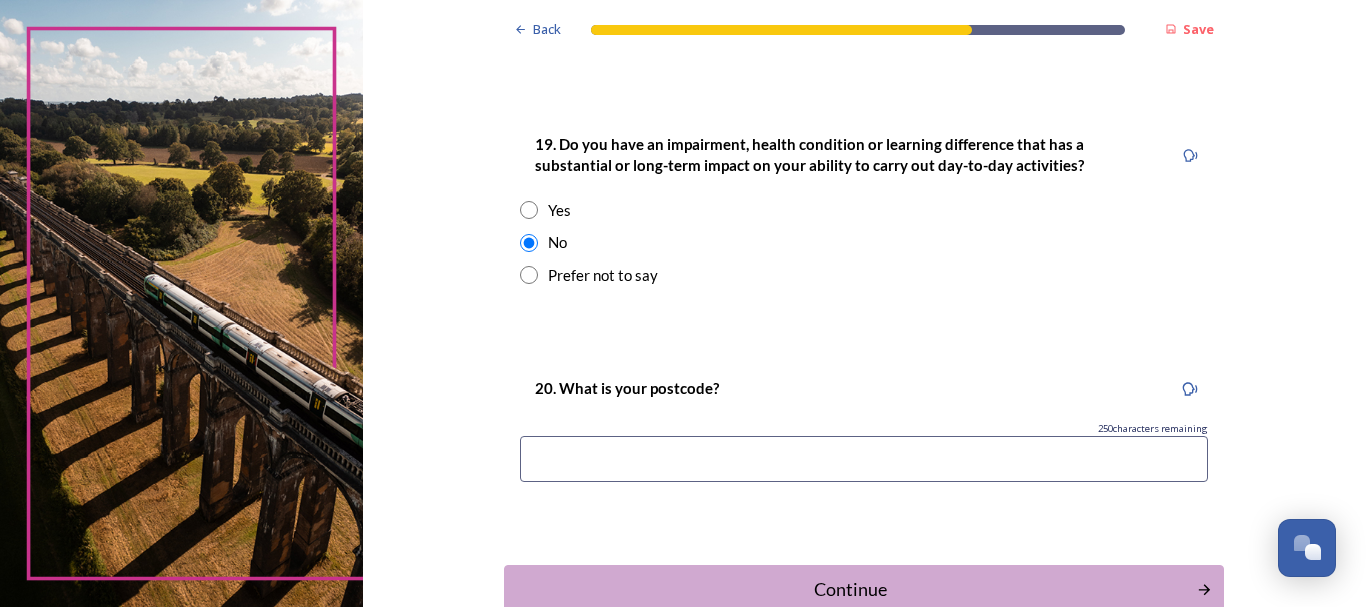 click at bounding box center (864, 459) 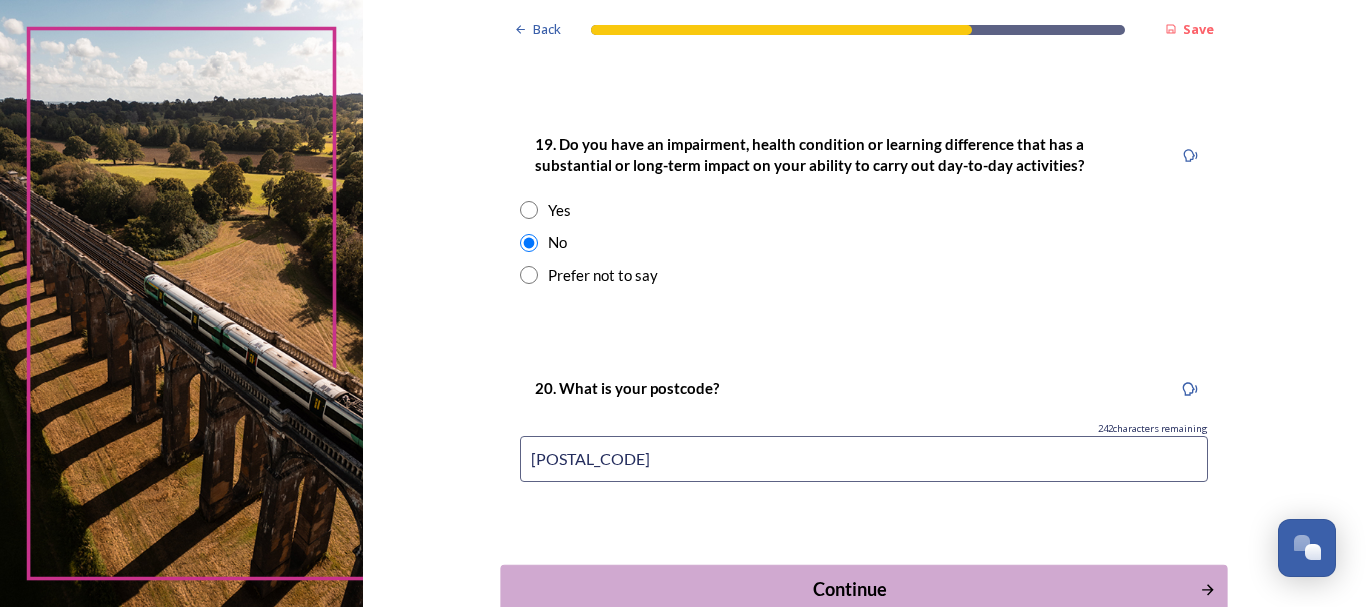 type on "[POSTAL_CODE]" 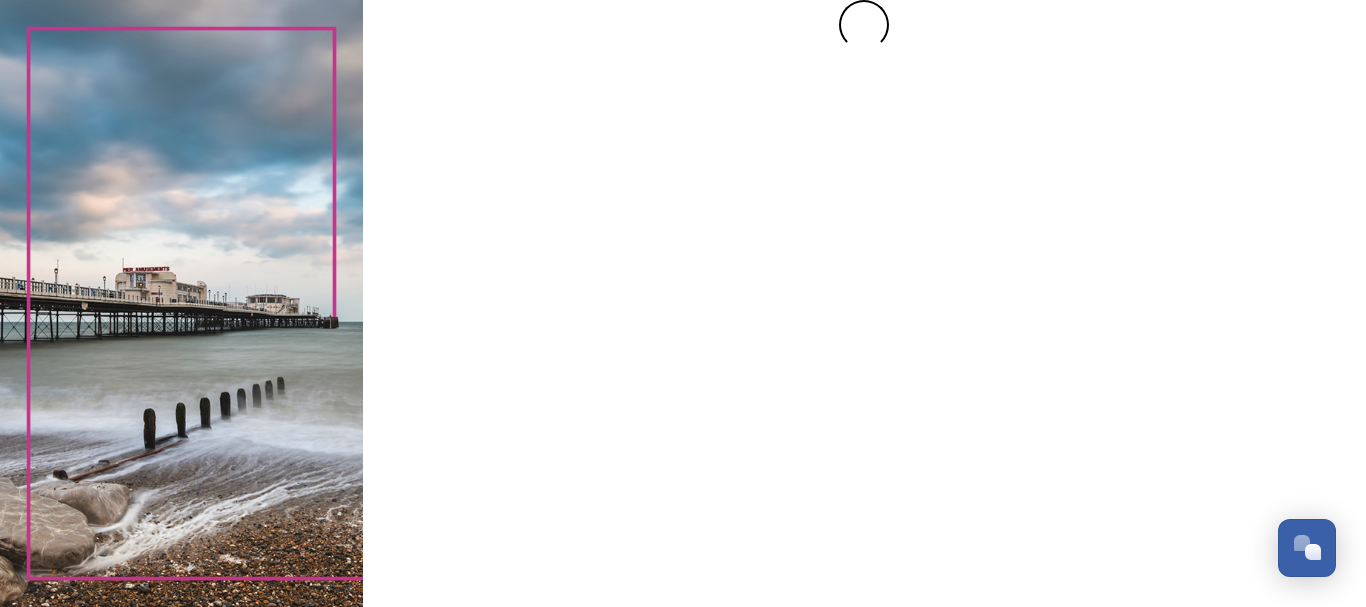 scroll, scrollTop: 0, scrollLeft: 0, axis: both 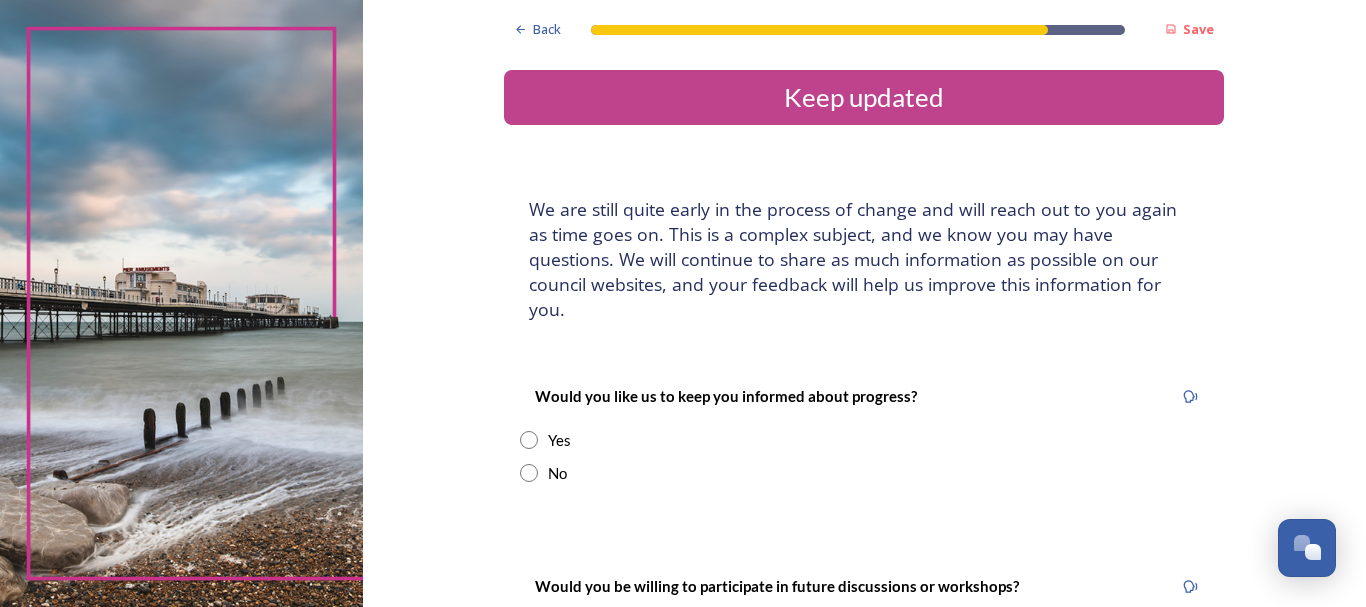 click at bounding box center [529, 440] 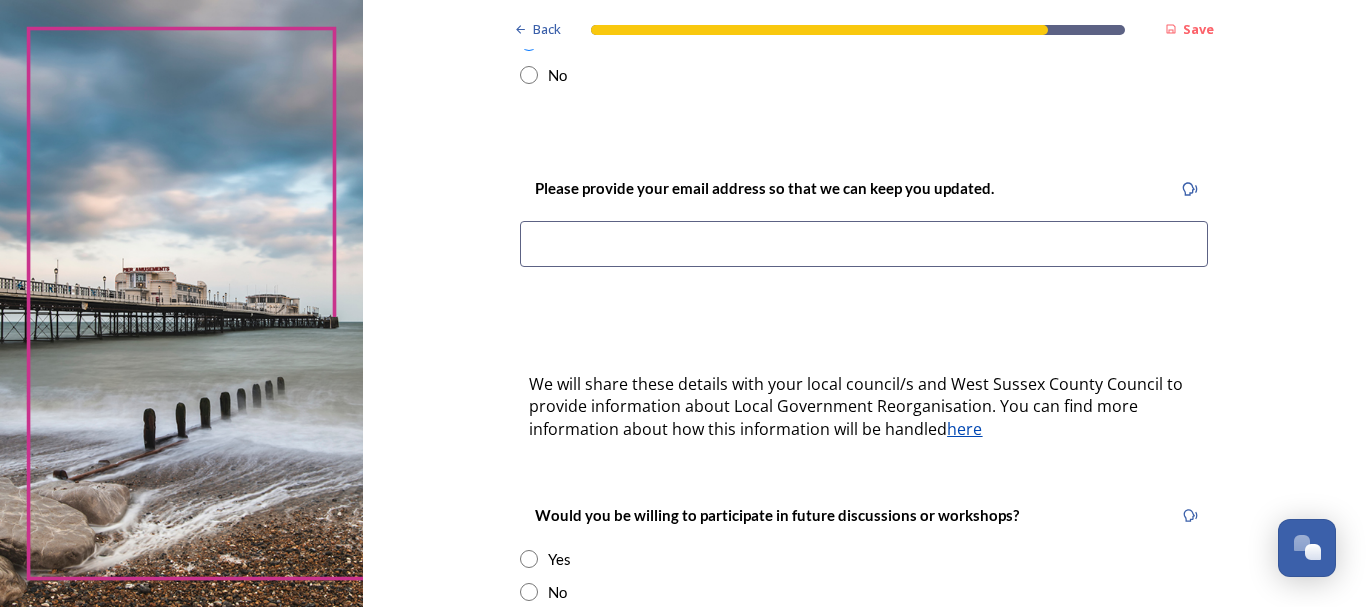 scroll, scrollTop: 400, scrollLeft: 0, axis: vertical 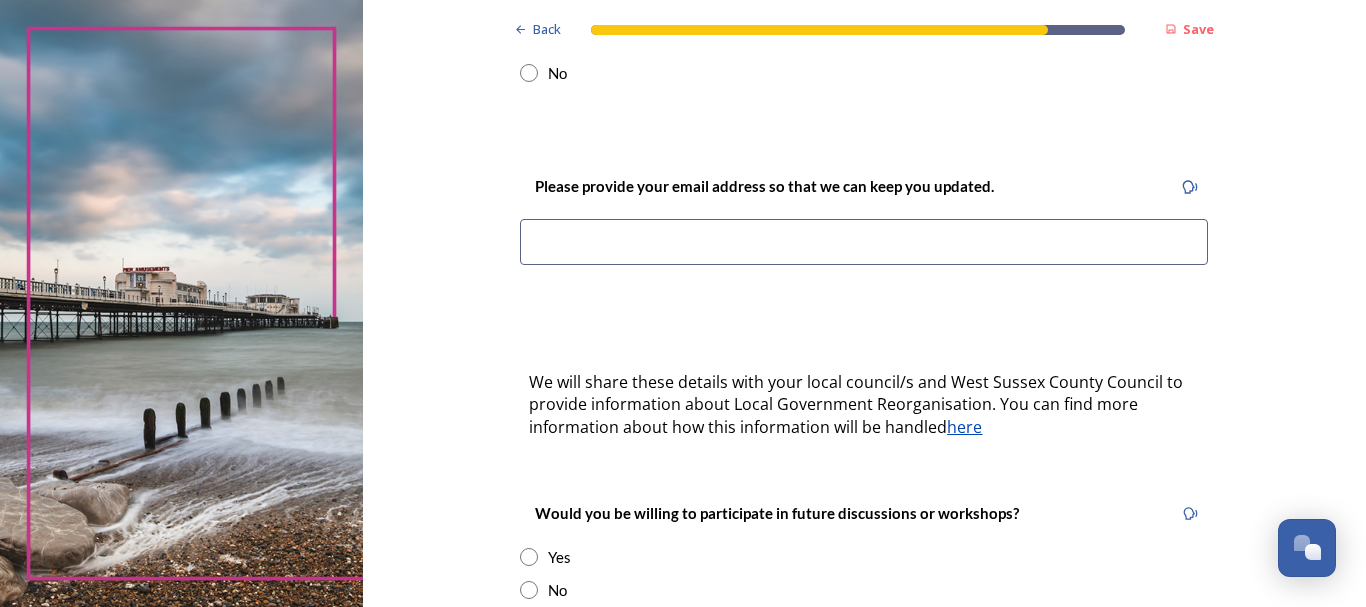 click at bounding box center [864, 242] 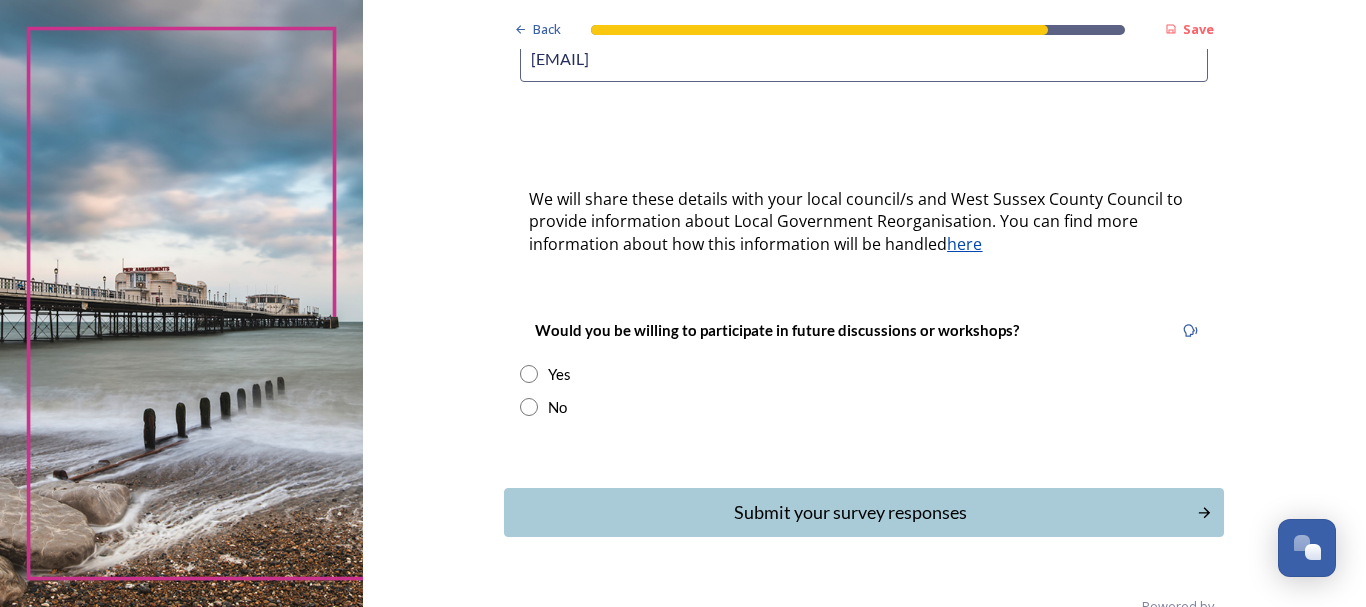 scroll, scrollTop: 600, scrollLeft: 0, axis: vertical 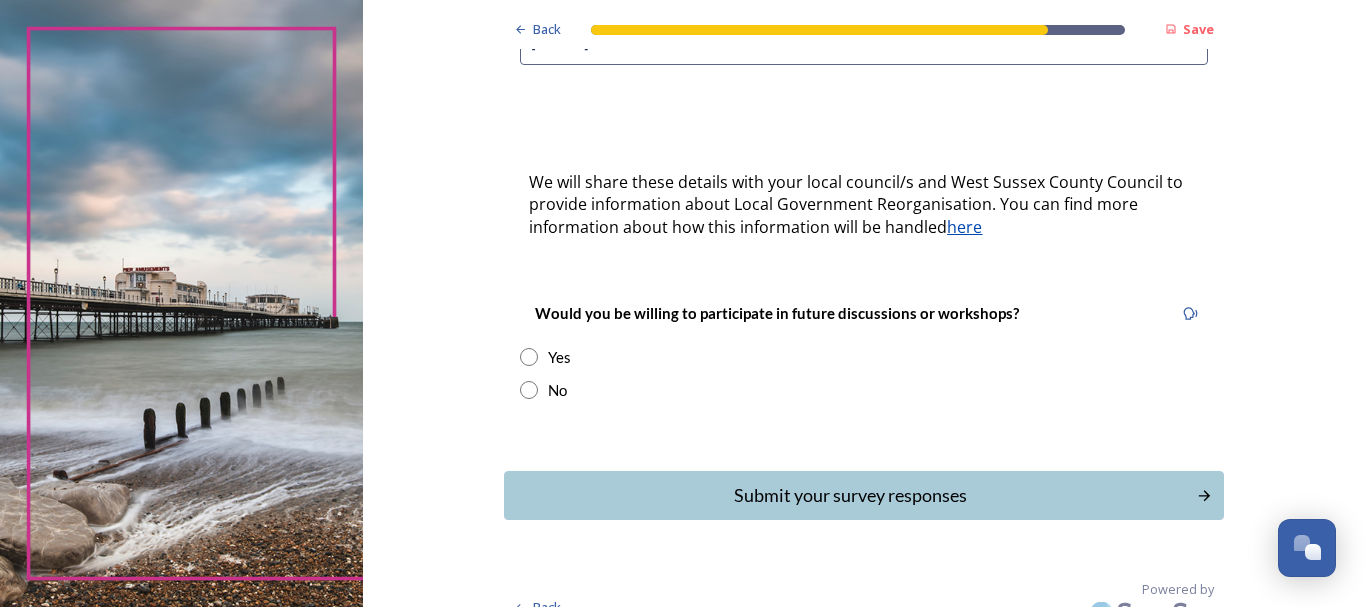type on "[EMAIL]" 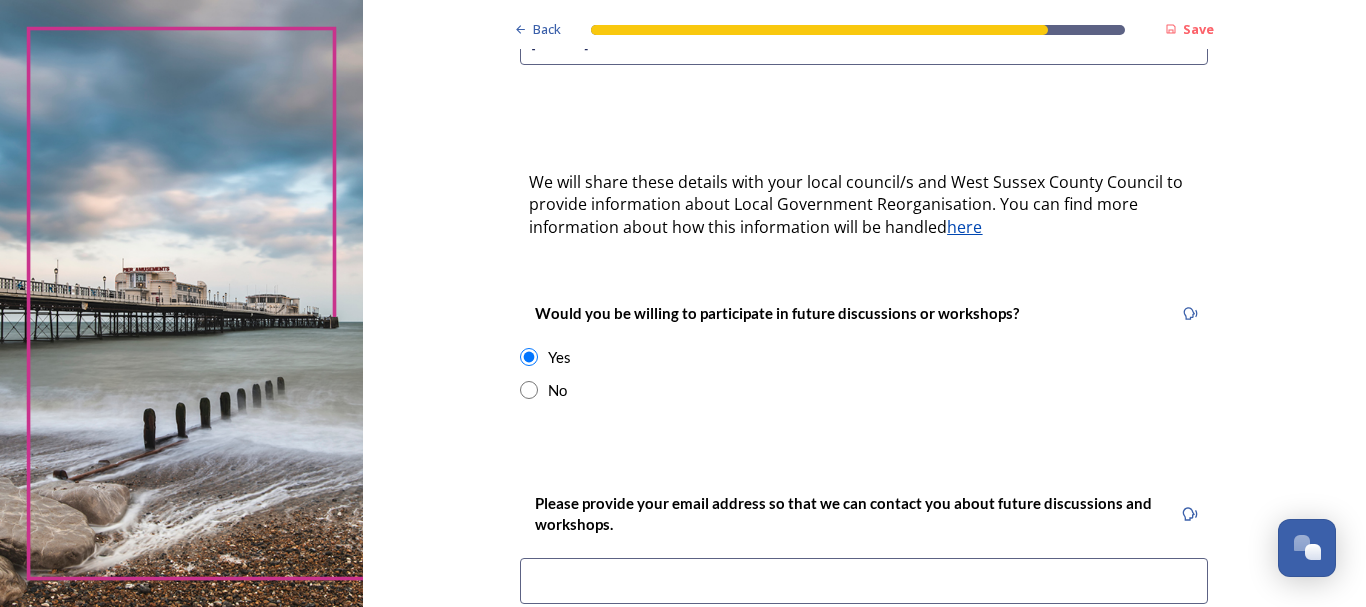 click at bounding box center (864, 581) 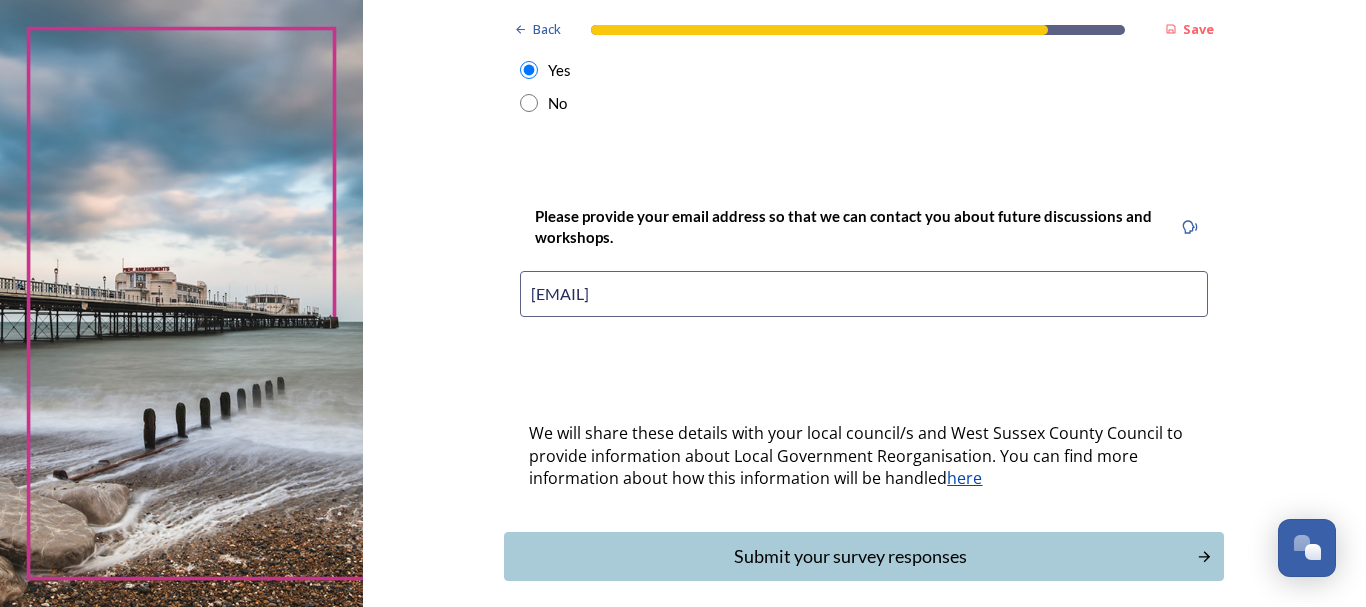 scroll, scrollTop: 952, scrollLeft: 0, axis: vertical 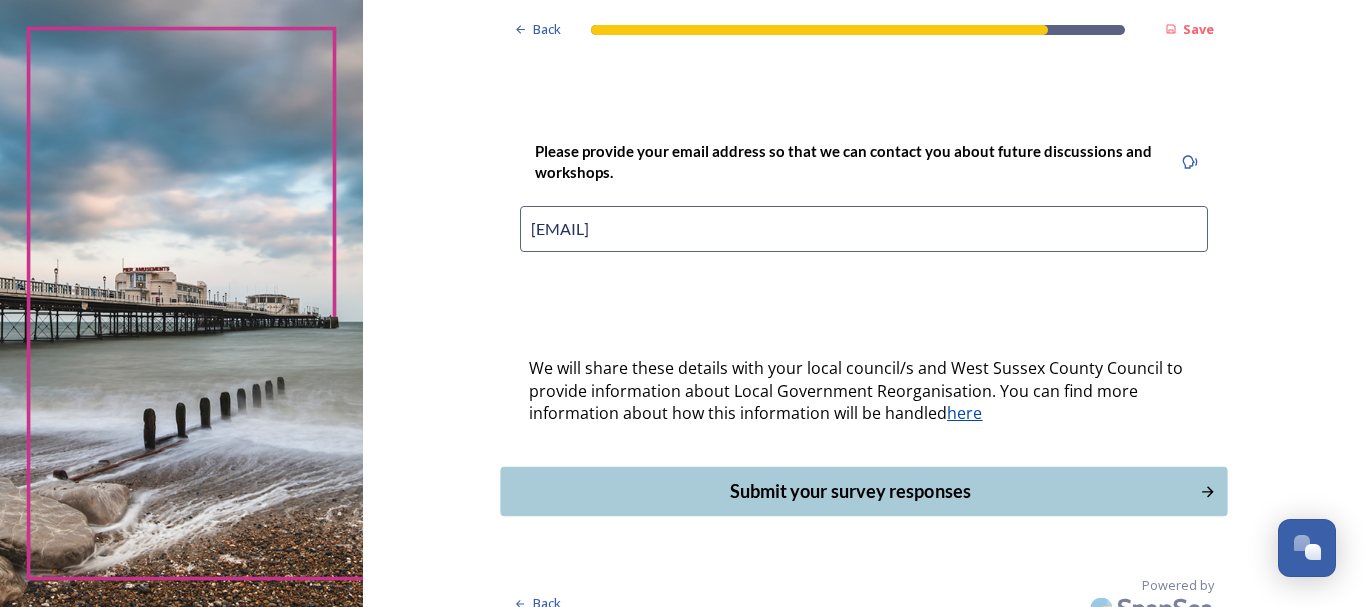 type on "[EMAIL]" 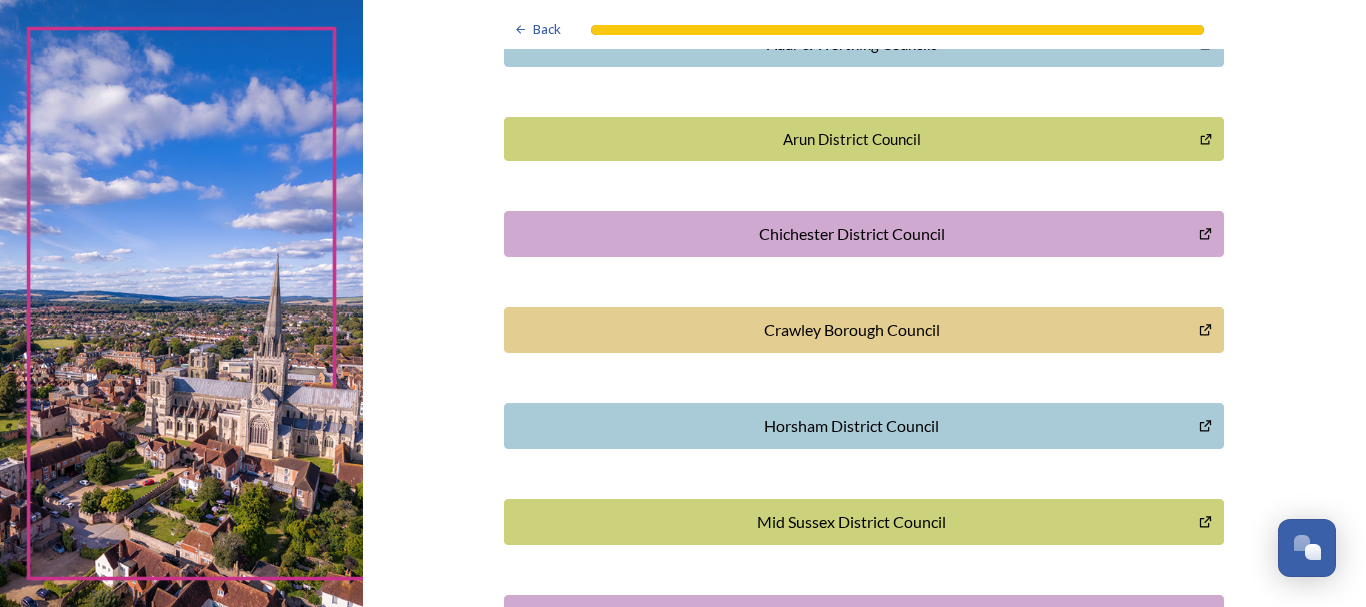scroll, scrollTop: 0, scrollLeft: 0, axis: both 